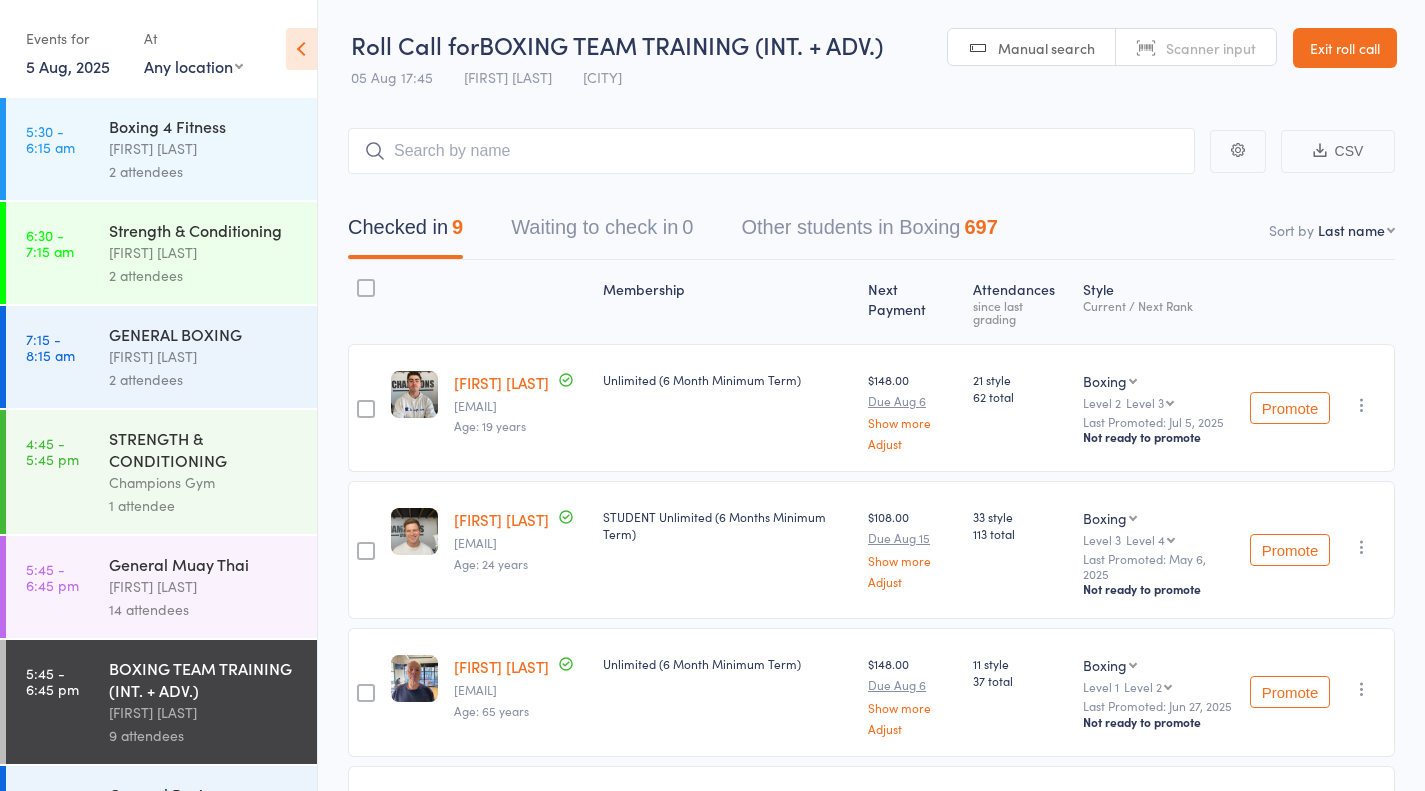 scroll, scrollTop: 1, scrollLeft: 0, axis: vertical 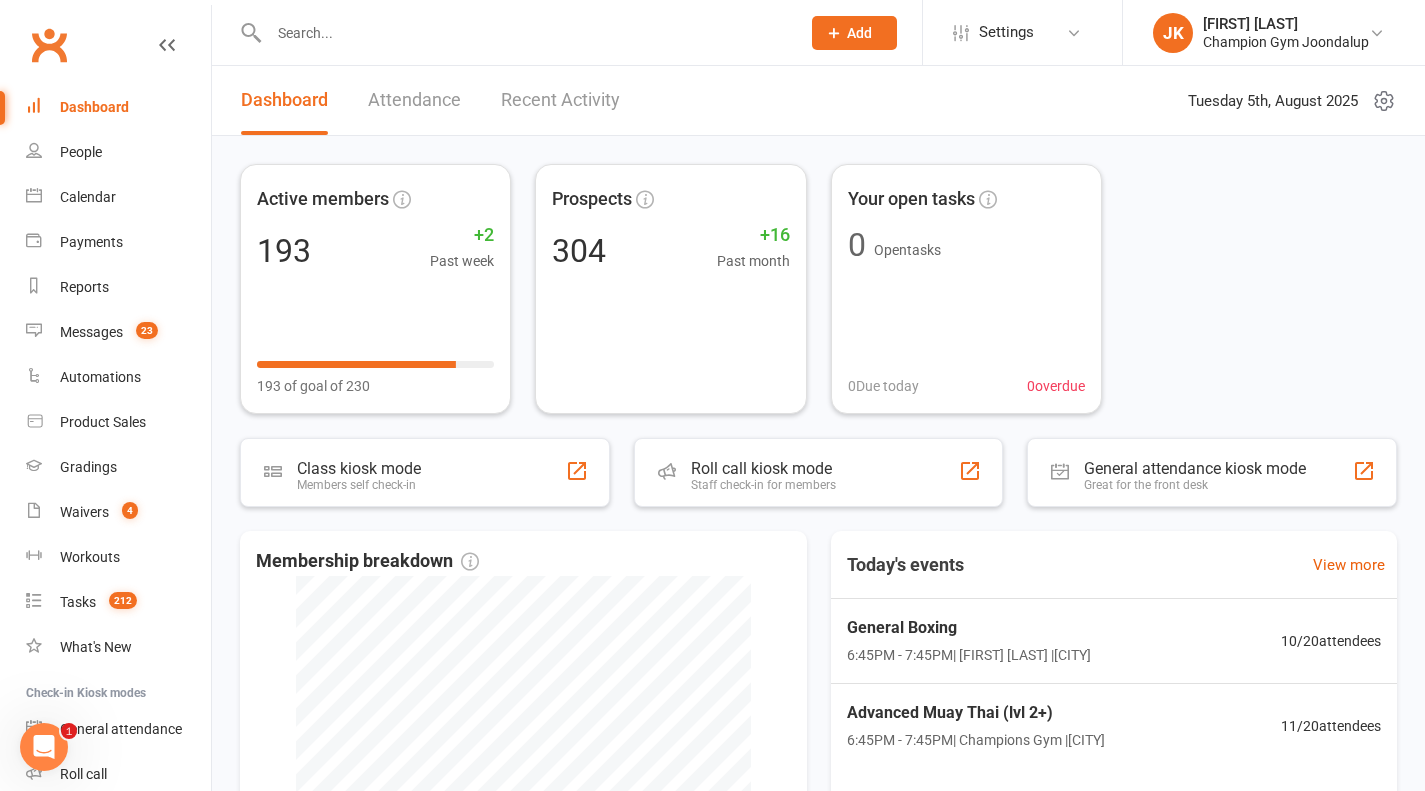 click on "General Boxing" at bounding box center (969, 628) 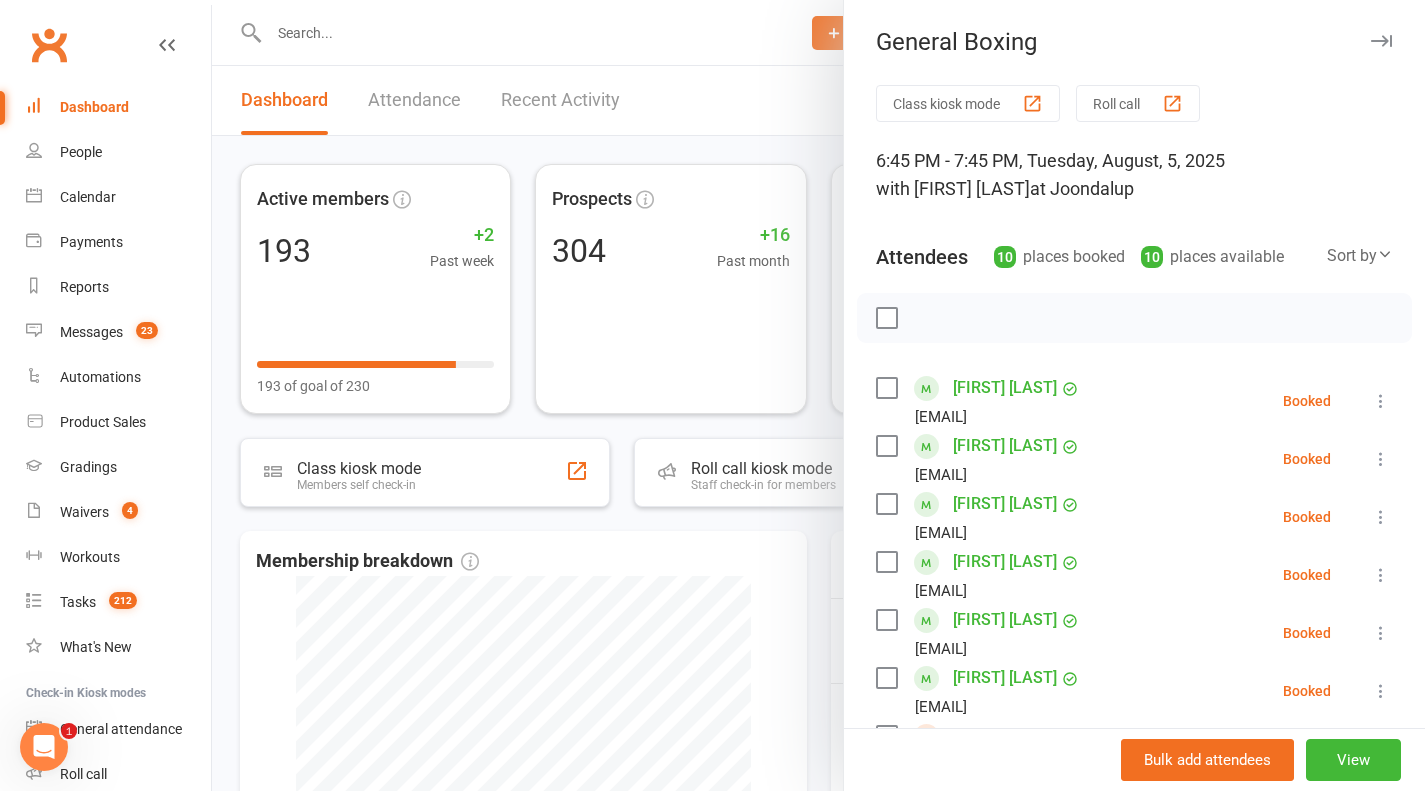 click on "Roll call" at bounding box center (1138, 103) 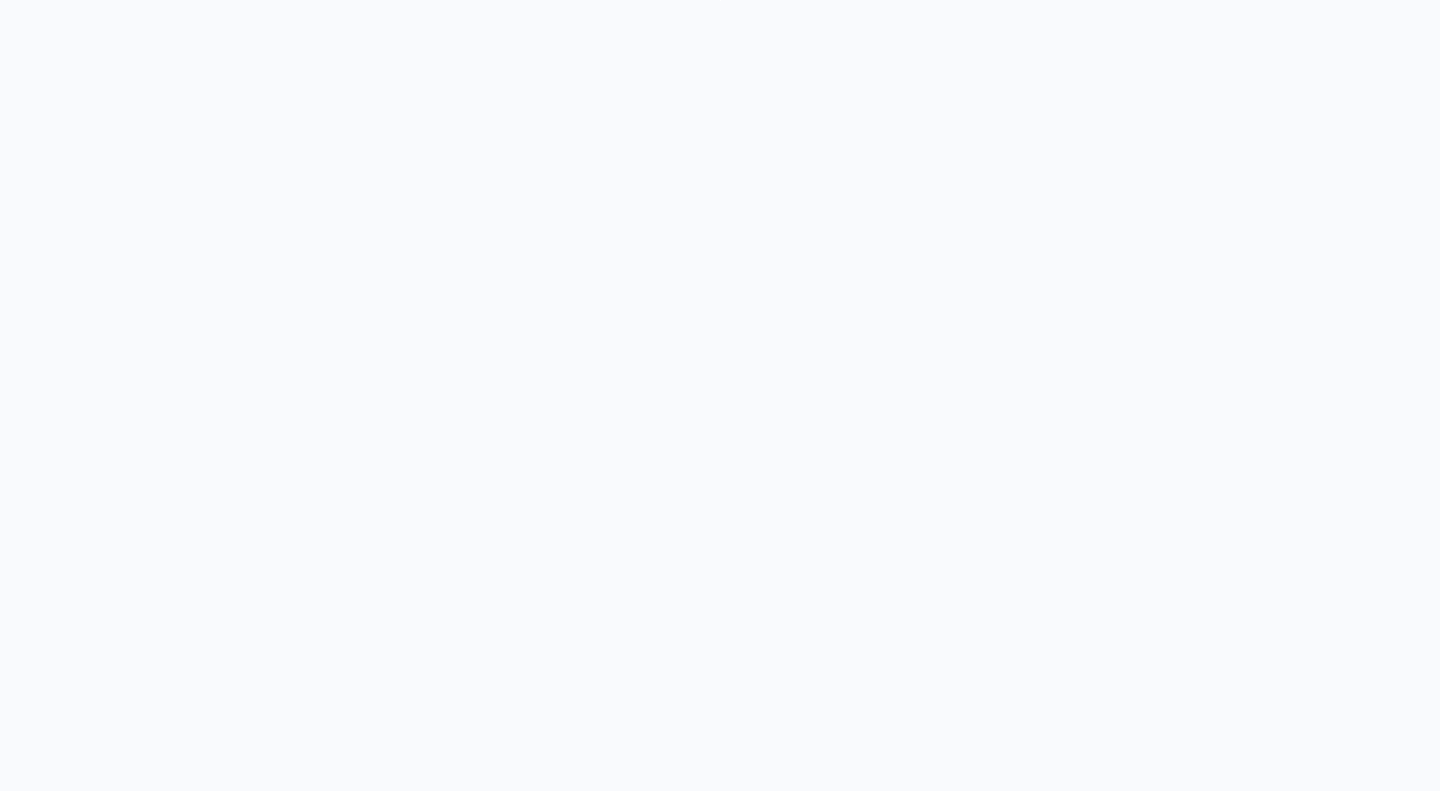 scroll, scrollTop: 0, scrollLeft: 0, axis: both 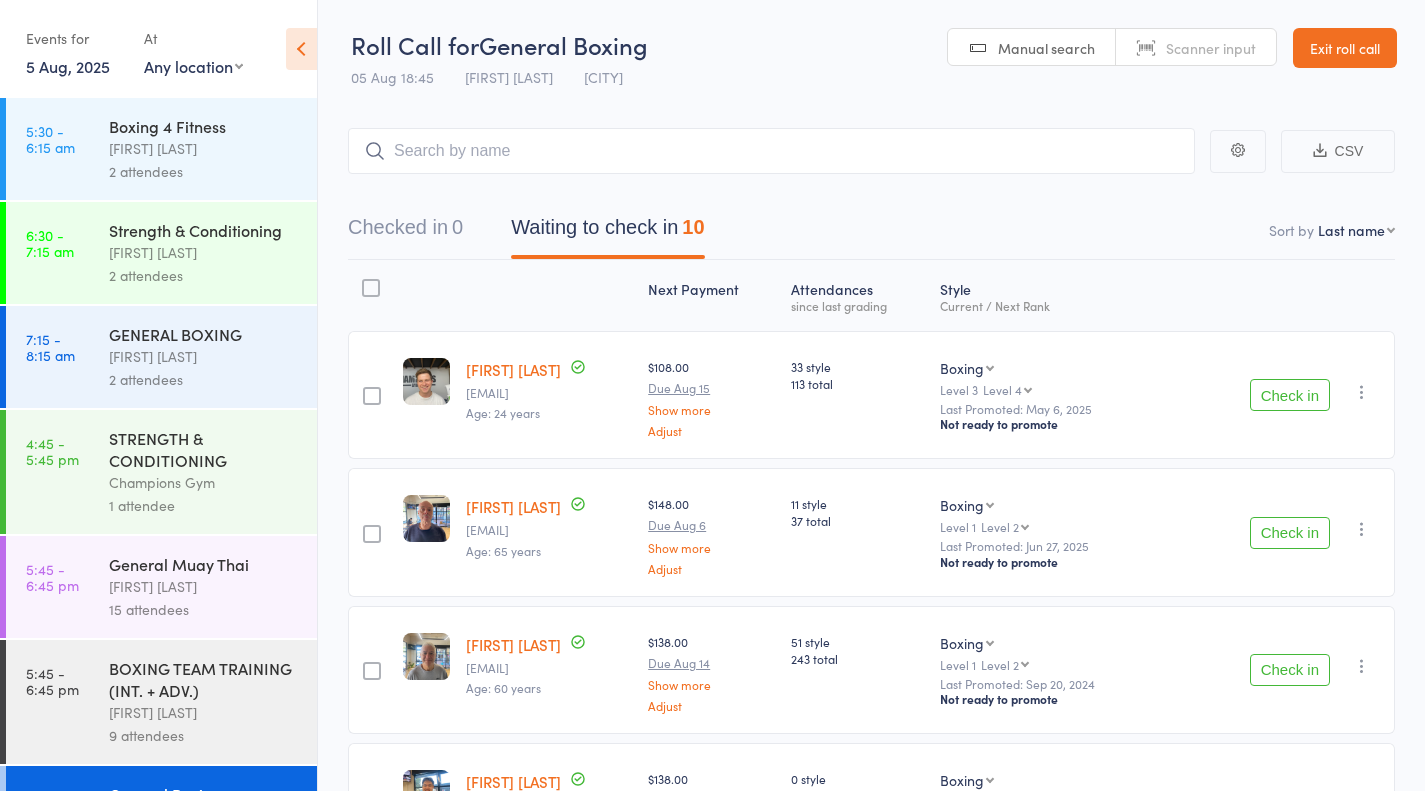 click on "Check in" at bounding box center [1290, 395] 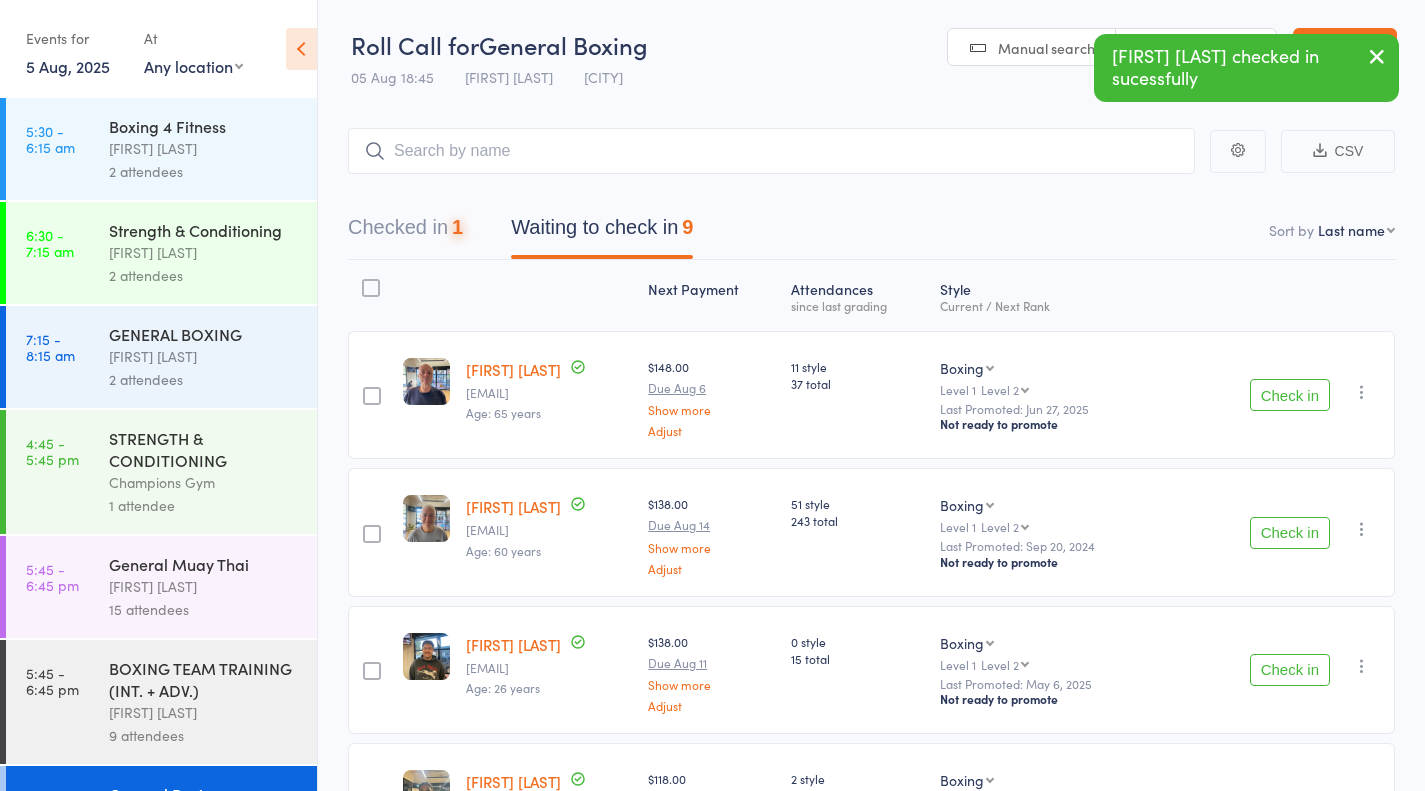 click on "Check in" at bounding box center (1290, 395) 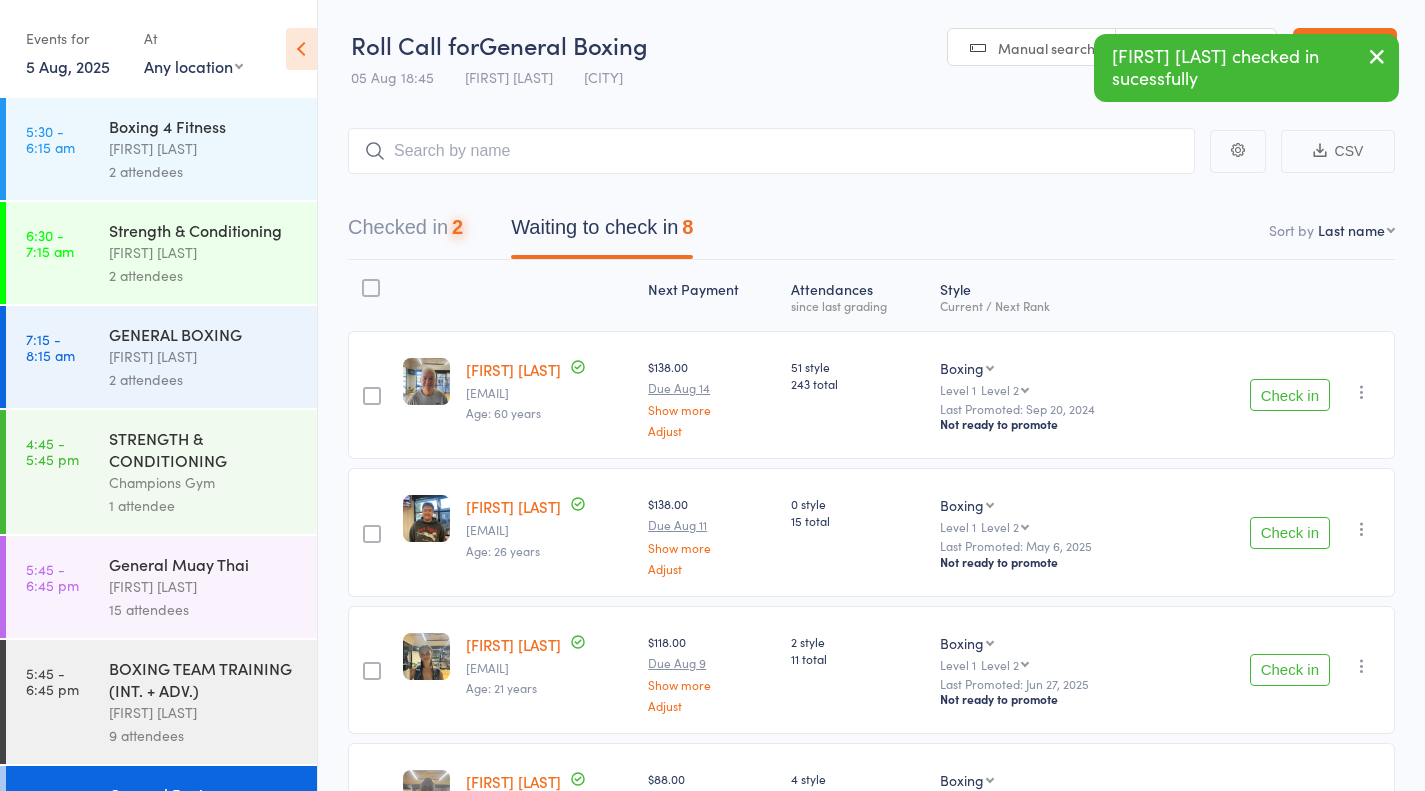 click on "Check in" at bounding box center [1290, 395] 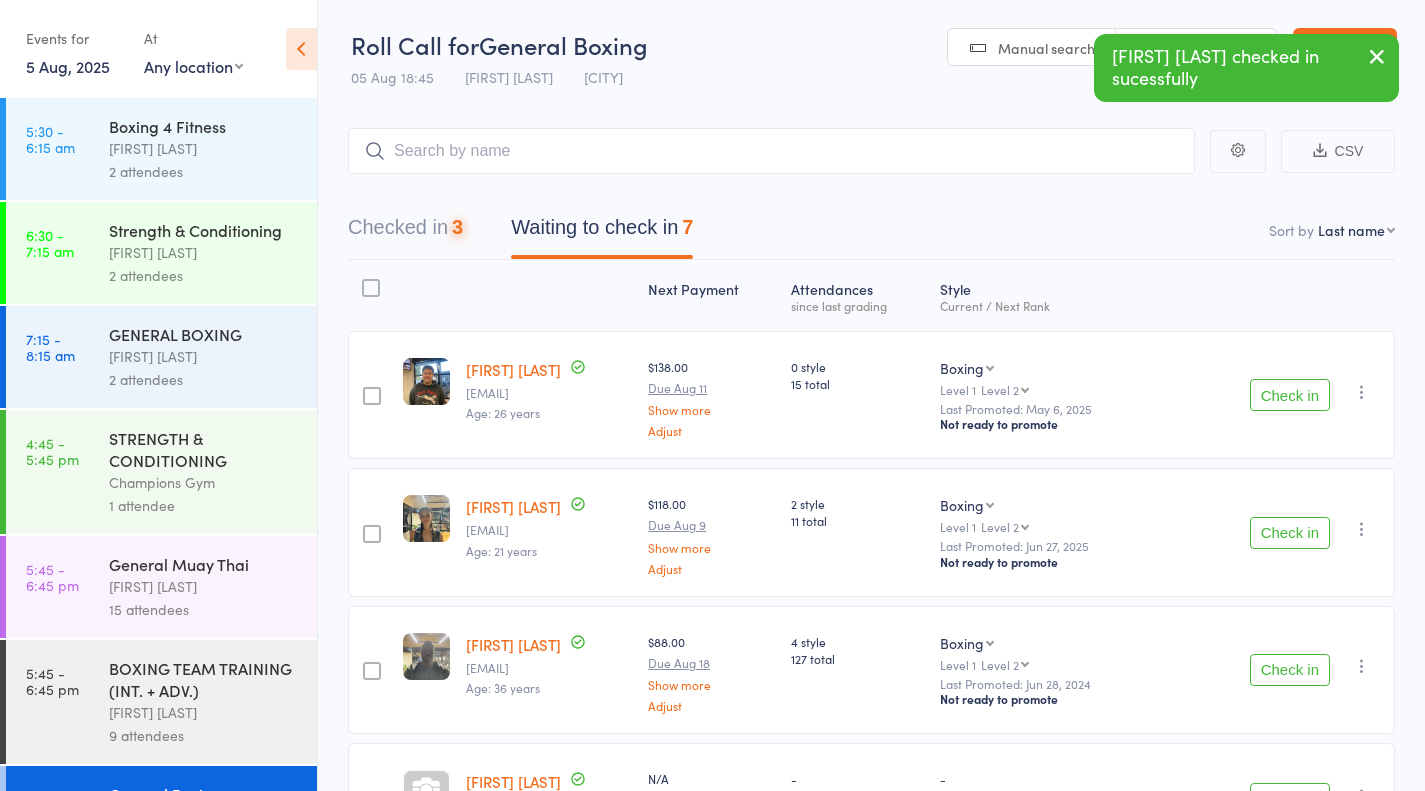click on "Check in" at bounding box center [1290, 395] 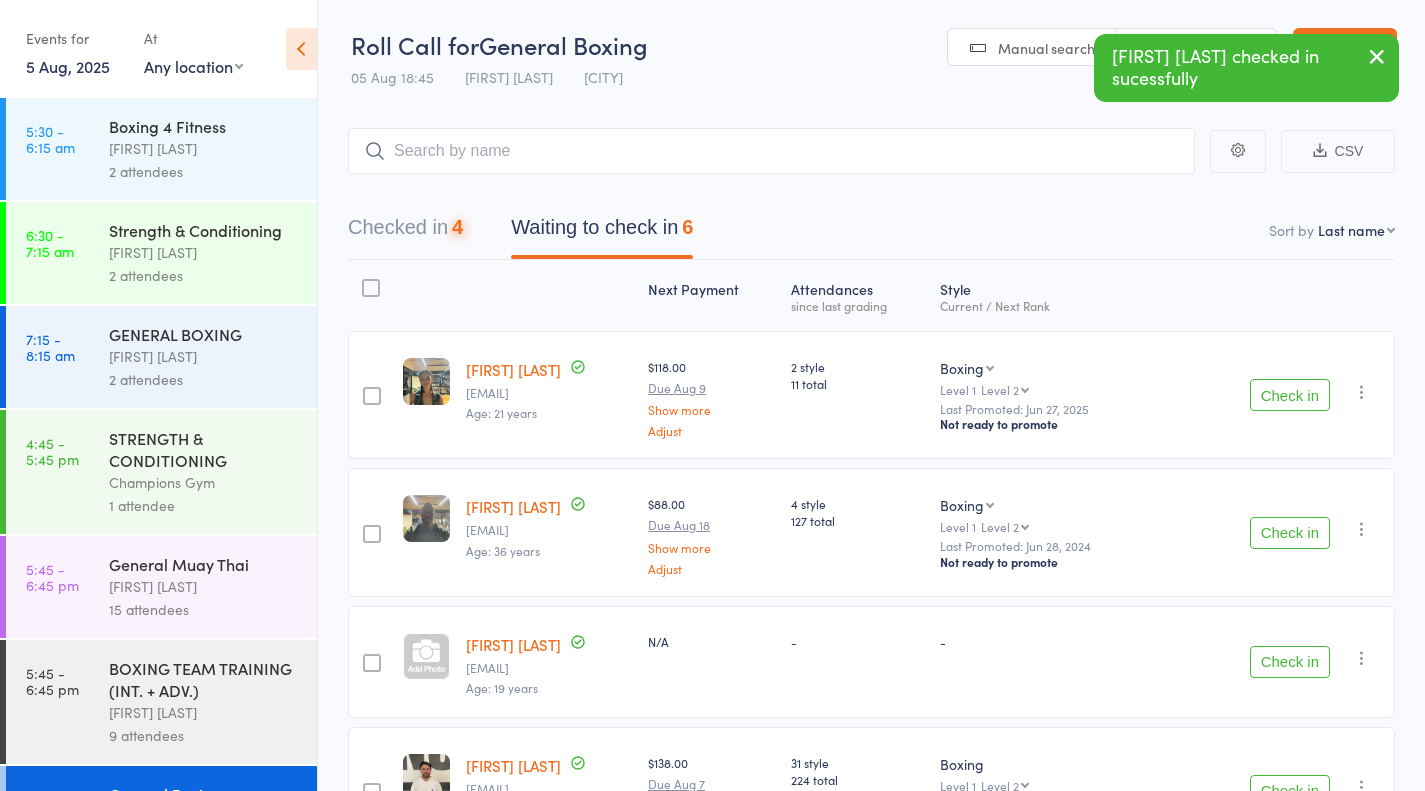 click on "Check in" at bounding box center [1290, 395] 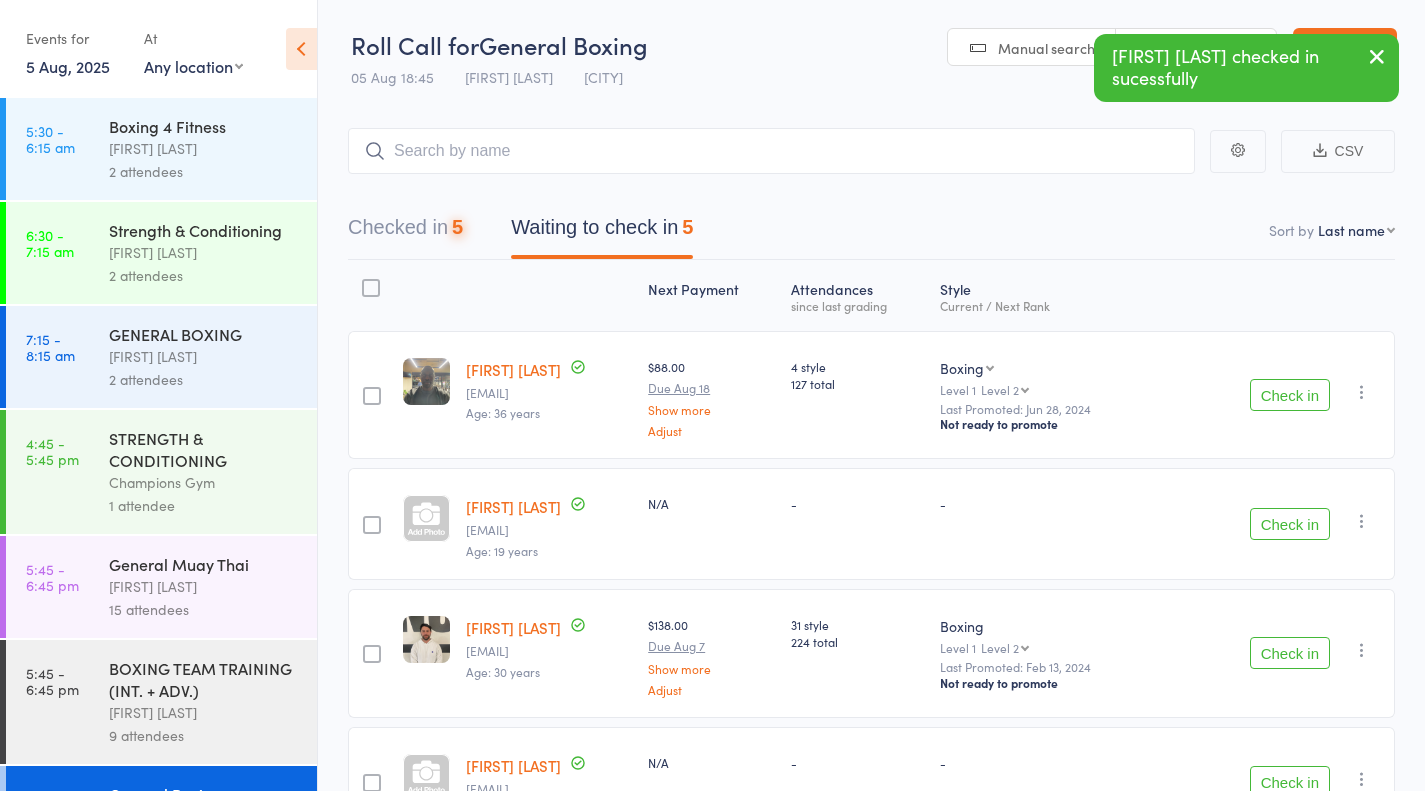 click on "Check in" at bounding box center (1290, 395) 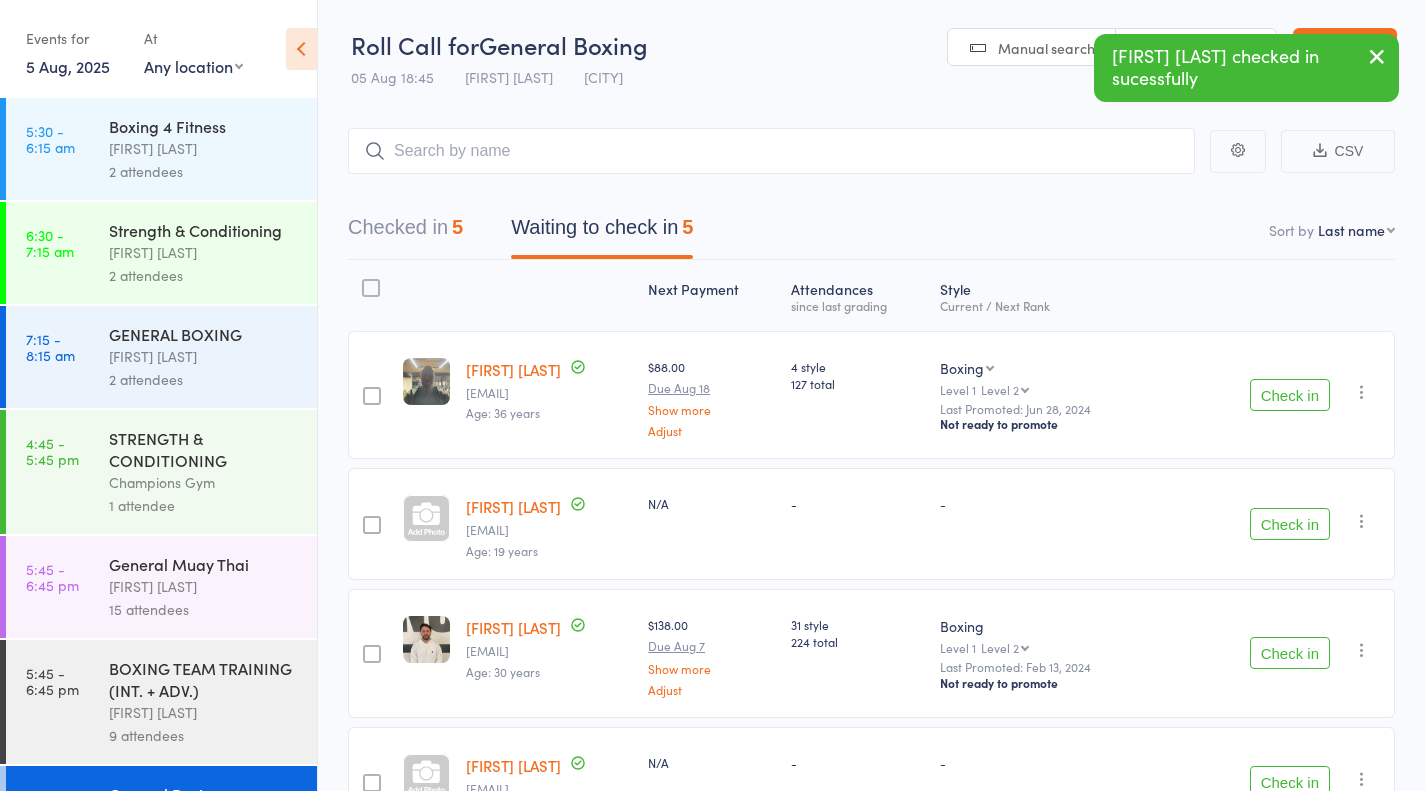click on "Check in" at bounding box center (1290, 524) 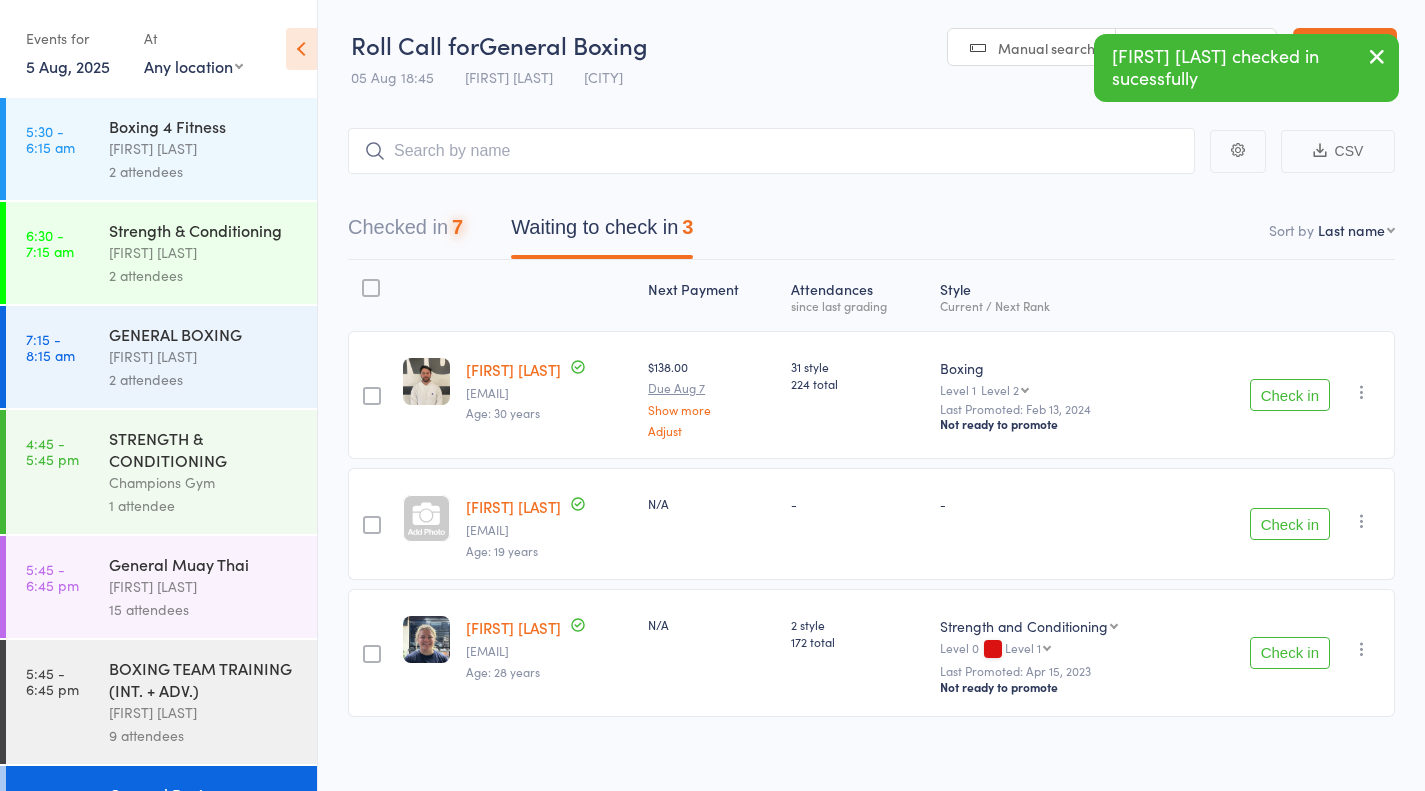 click on "Check in" at bounding box center [1290, 395] 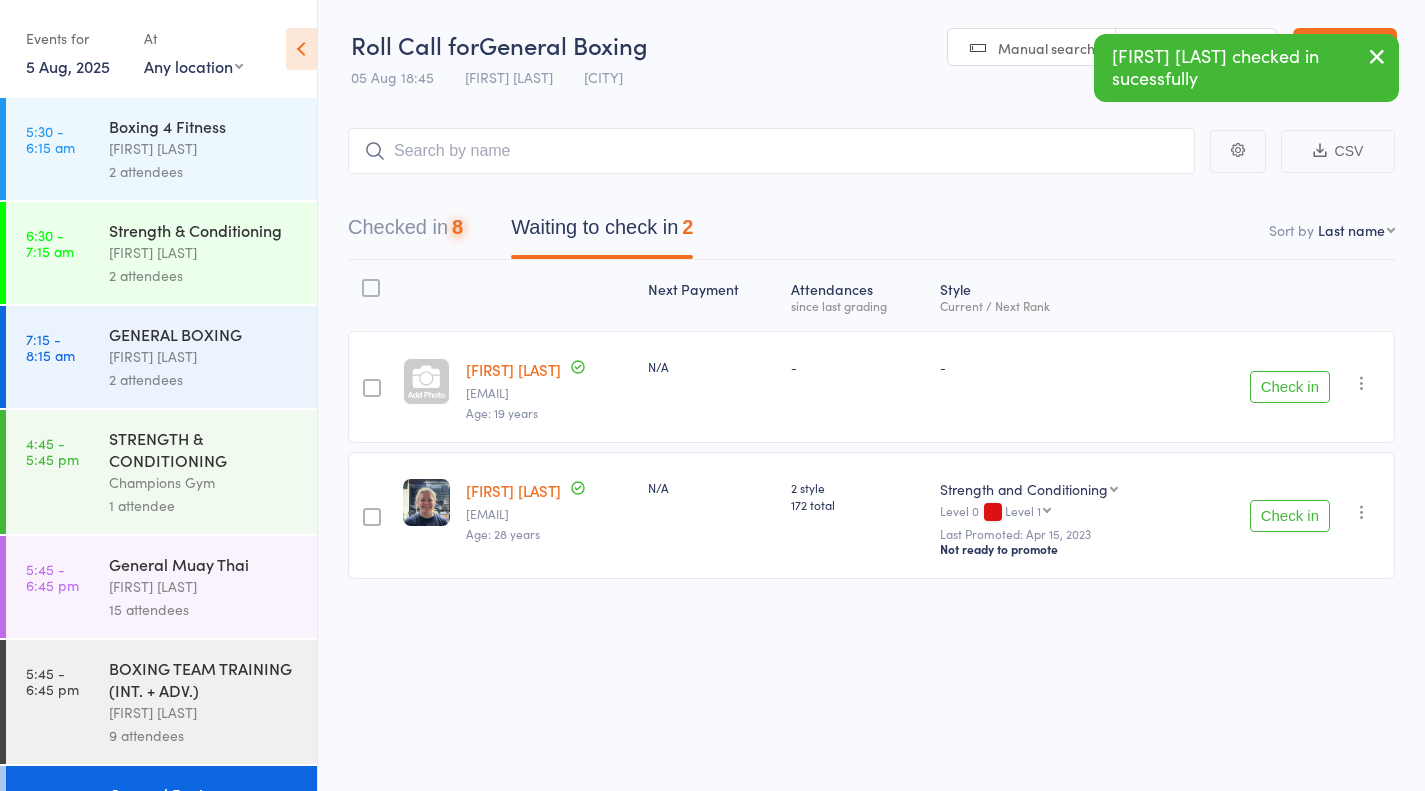 click on "Check in Check in Send message Add Note Add Task Add Flag Remove Mark absent" at bounding box center (1293, 387) 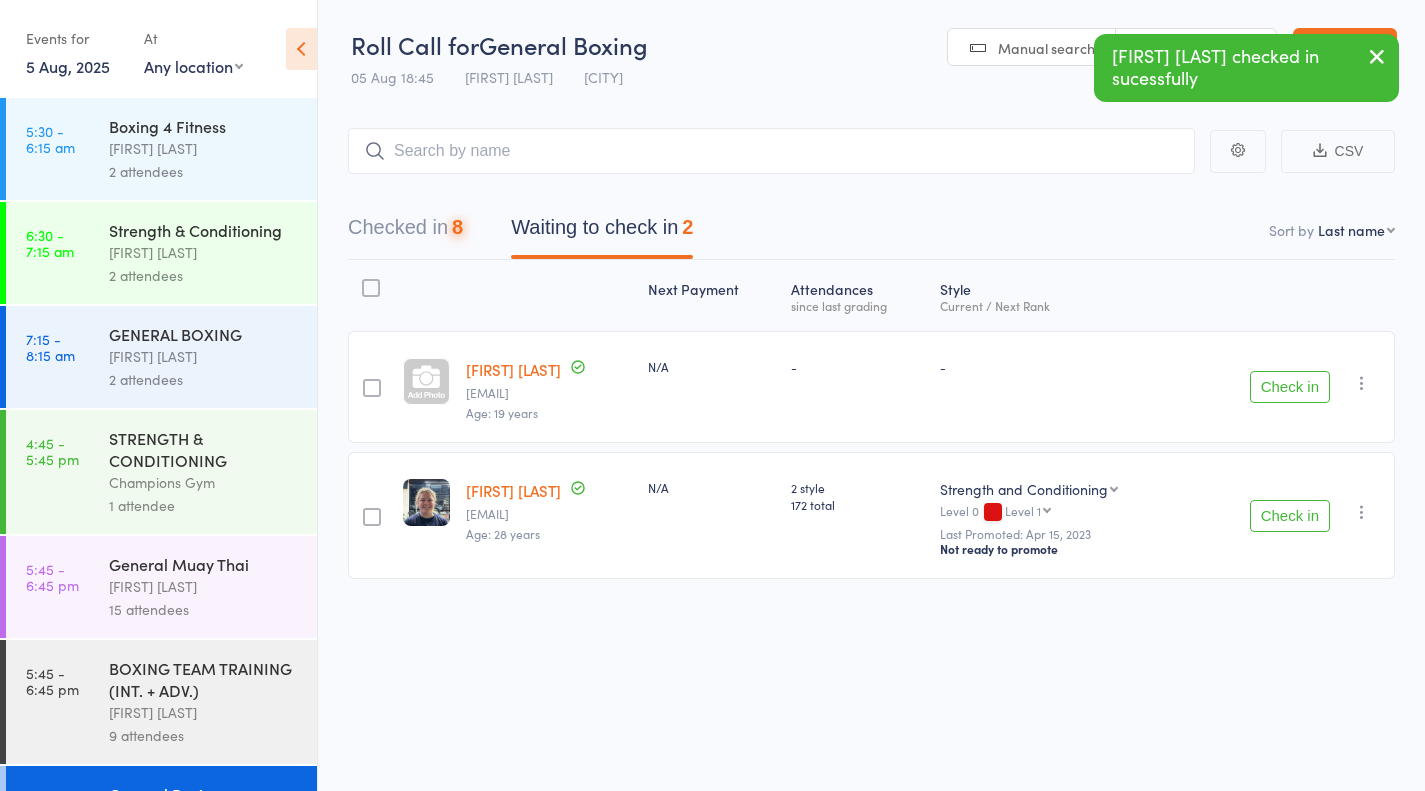 click on "Check in" at bounding box center [1290, 387] 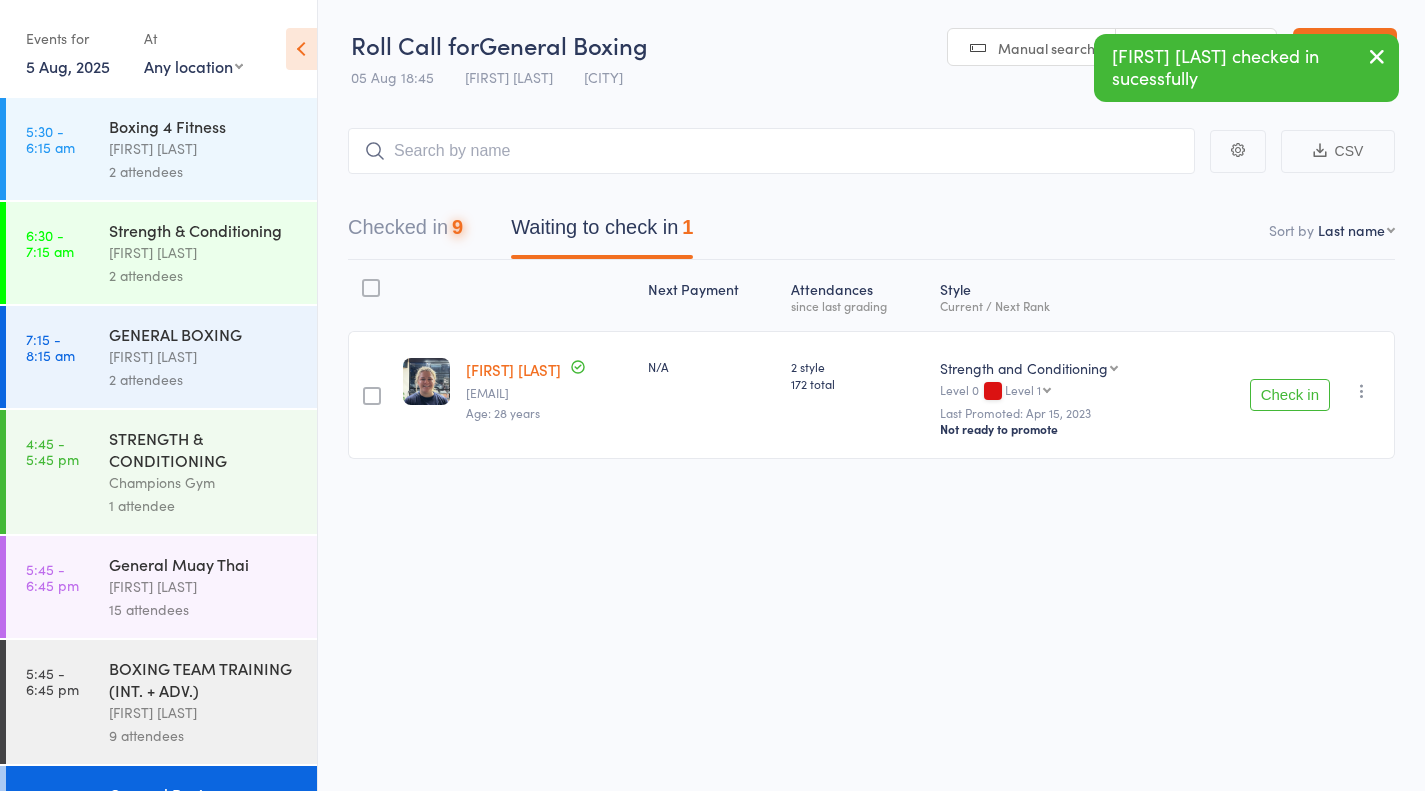 click on "Check in" at bounding box center (1290, 395) 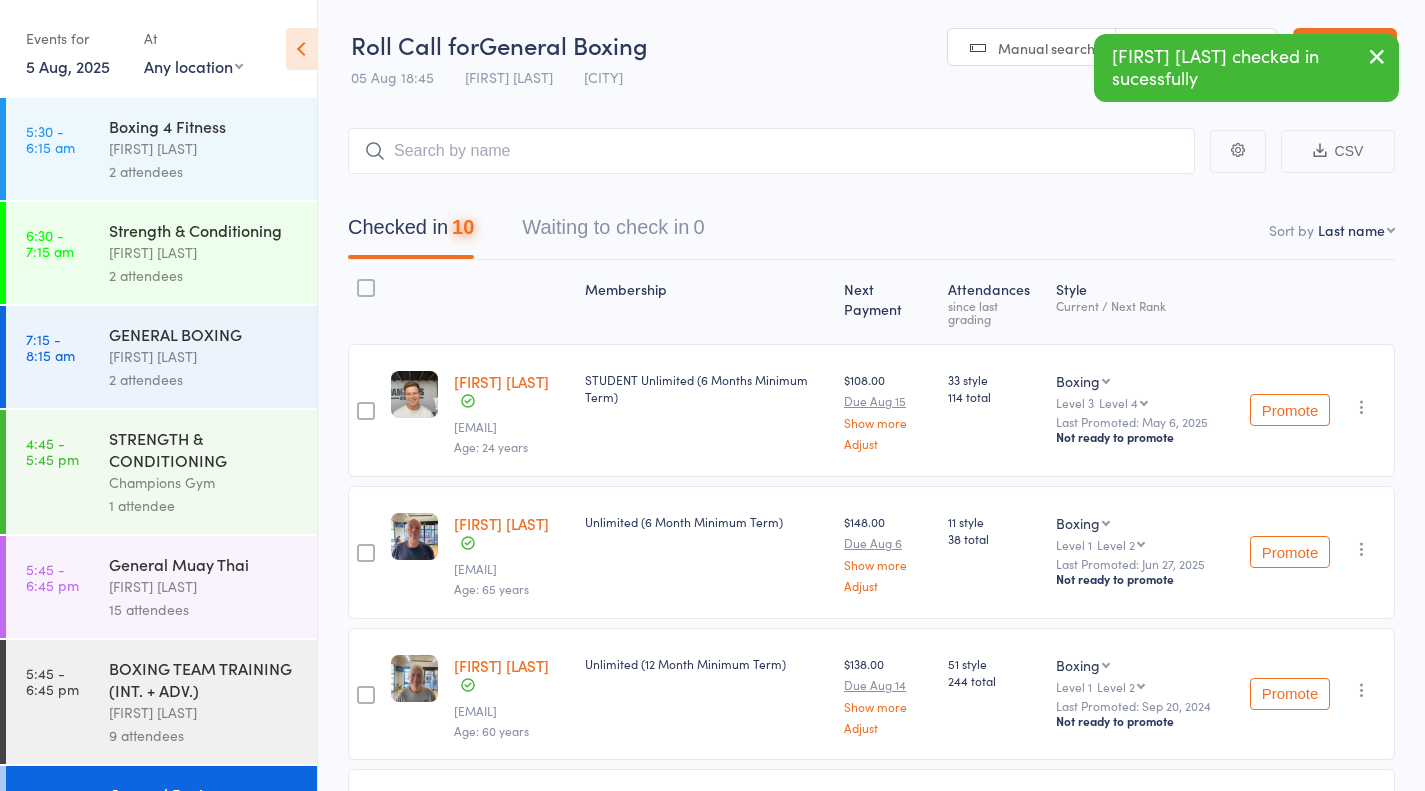 click on "5:45 - 6:45 pm General Muay Thai Kazuma Otorii 15 attendees" at bounding box center (161, 587) 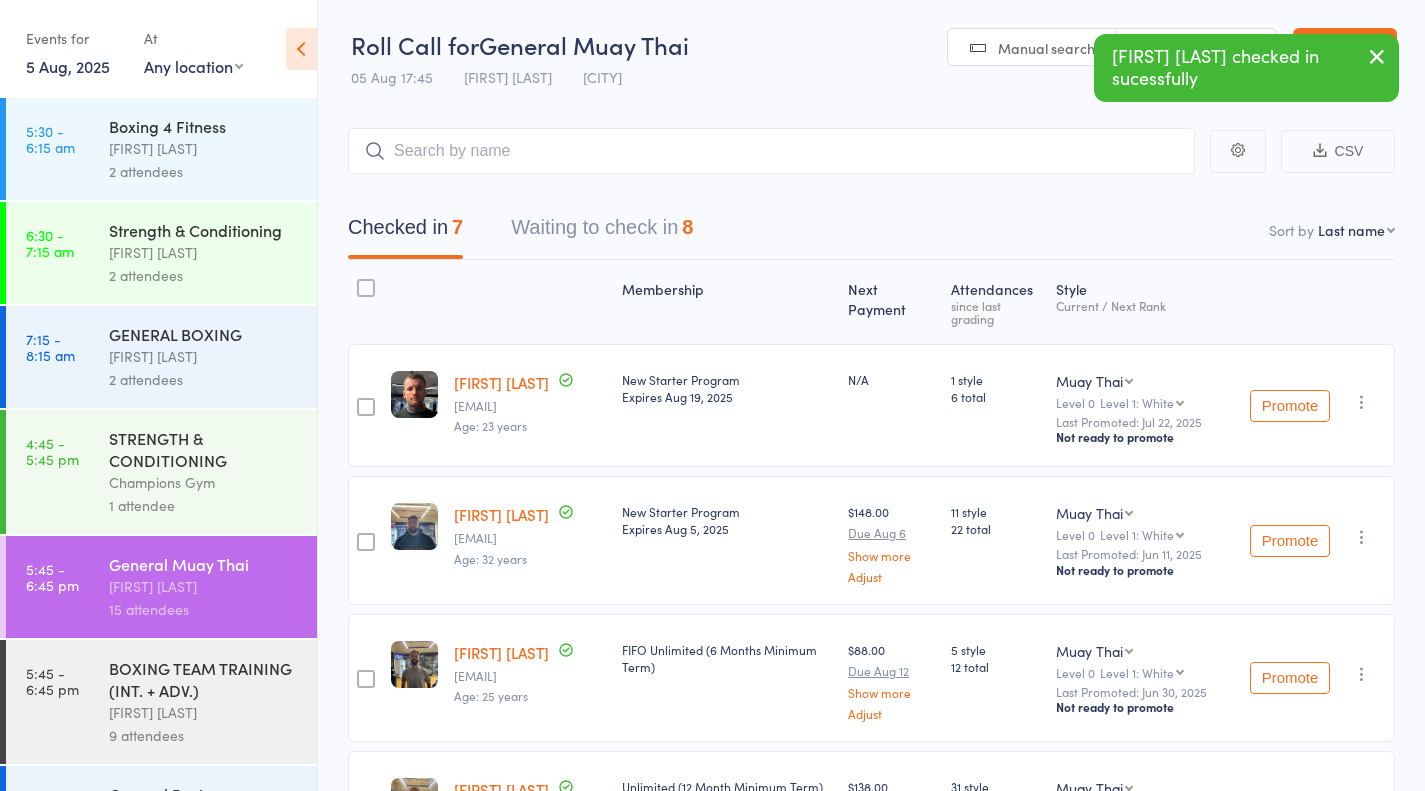 click on "Waiting to check in  8" at bounding box center [602, 232] 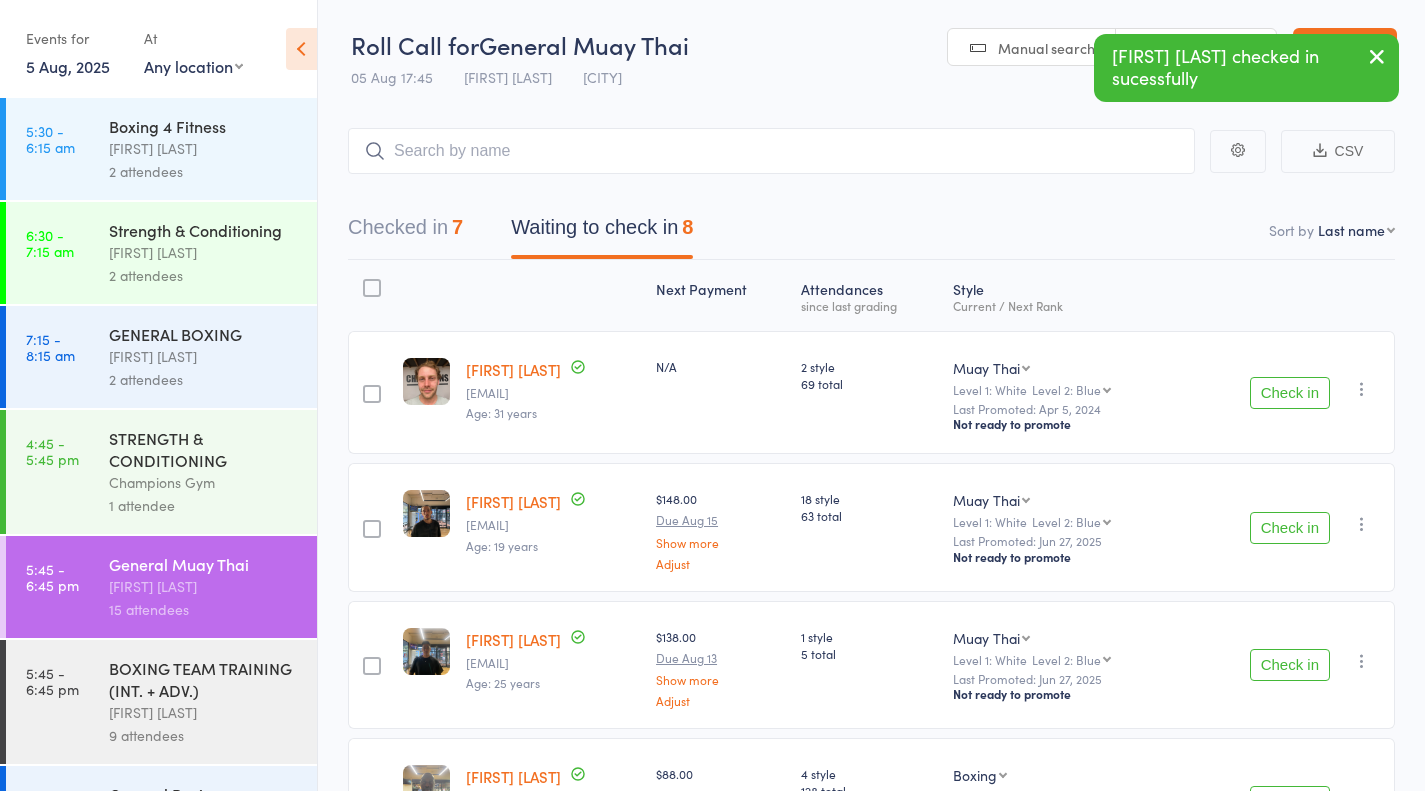 click on "Check in" at bounding box center [1290, 393] 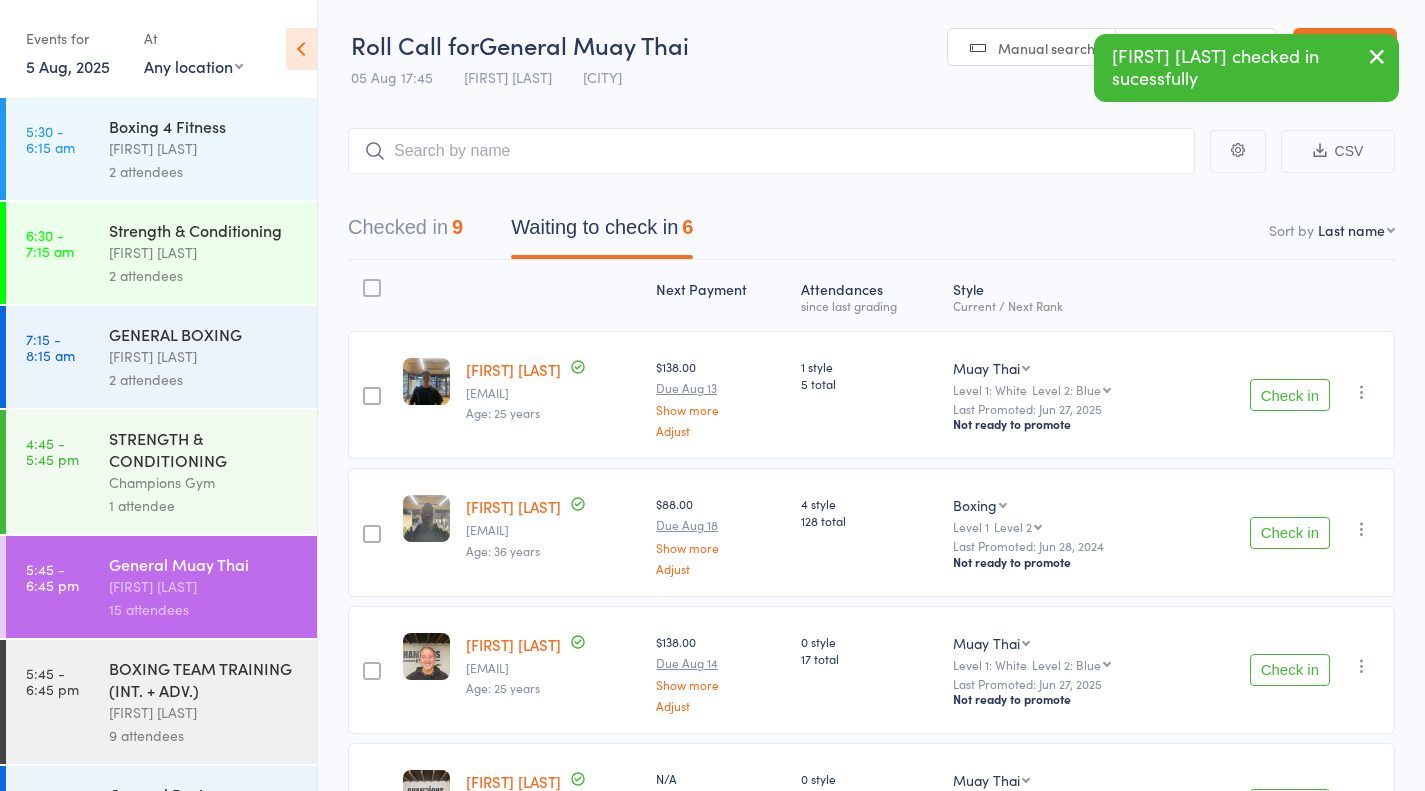 click on "Check in" at bounding box center [1290, 395] 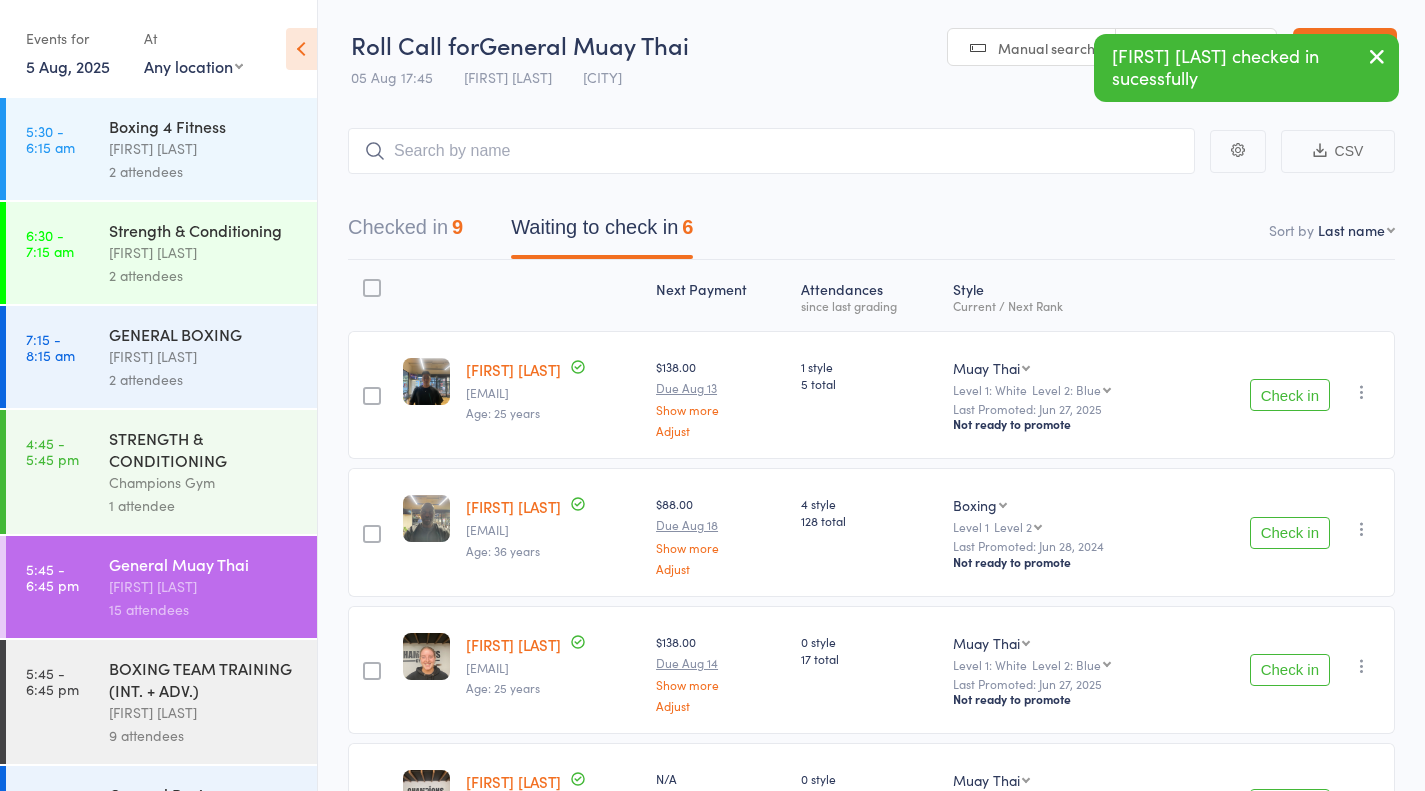 click on "Check in" at bounding box center (1290, 533) 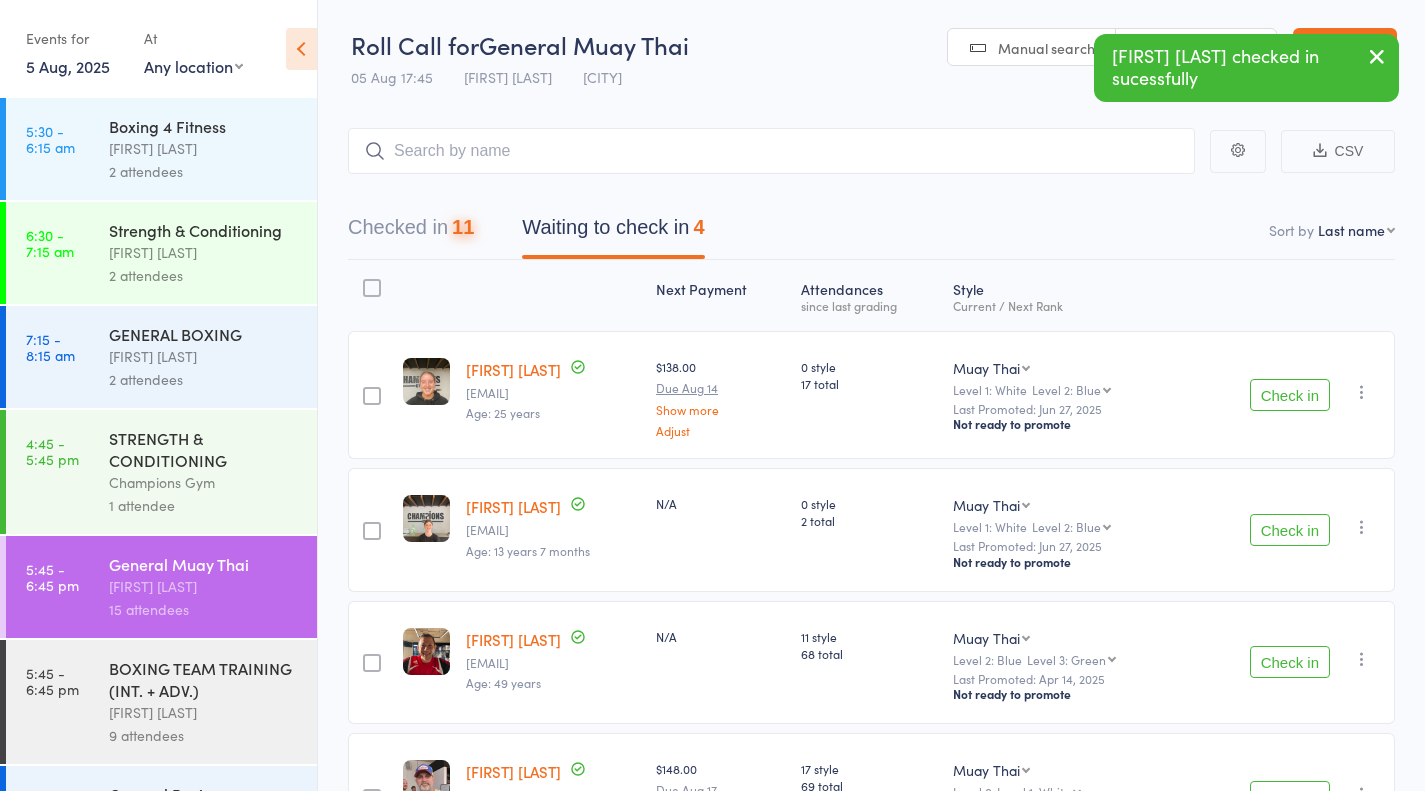 click on "Check in" at bounding box center (1290, 395) 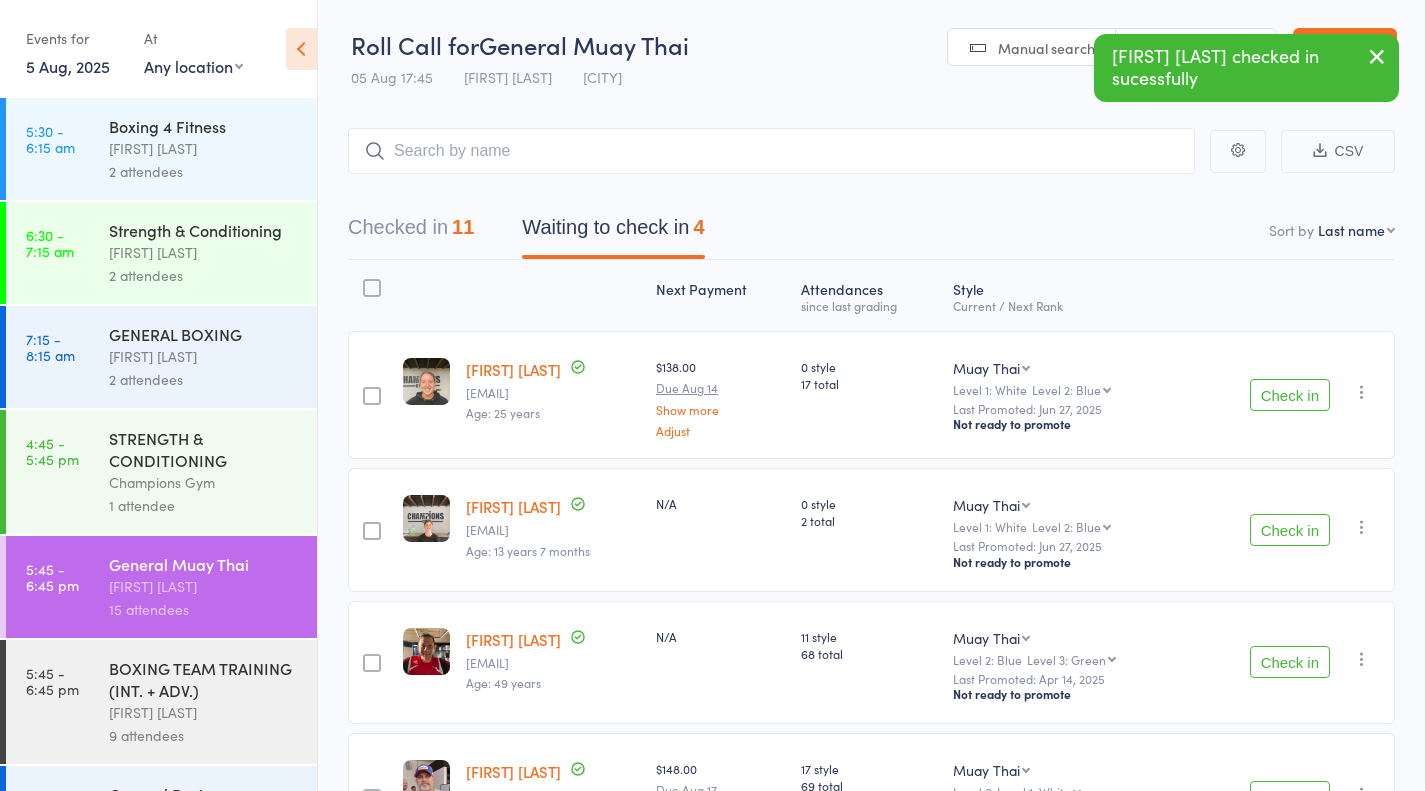 click on "Check in" at bounding box center [1290, 530] 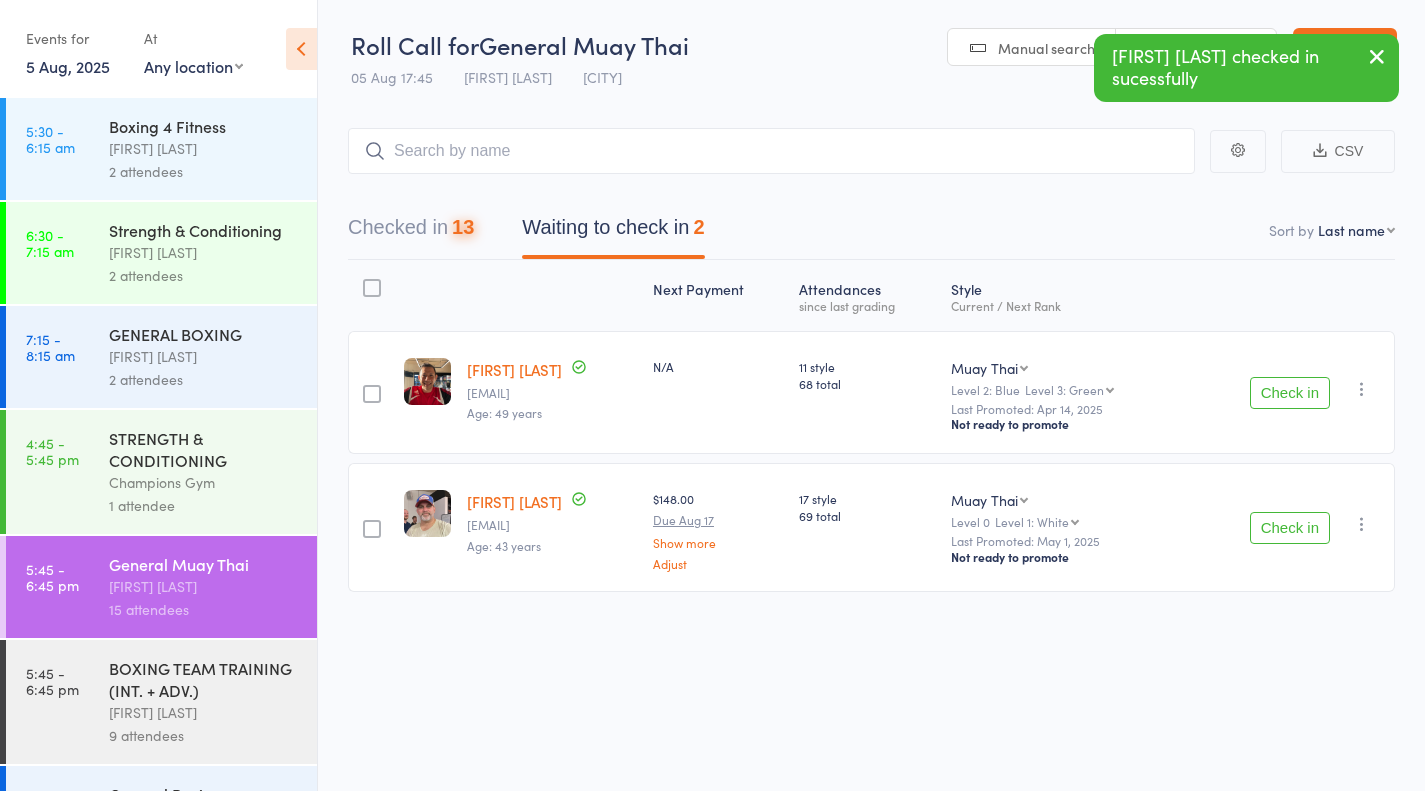 click on "Check in" at bounding box center (1290, 393) 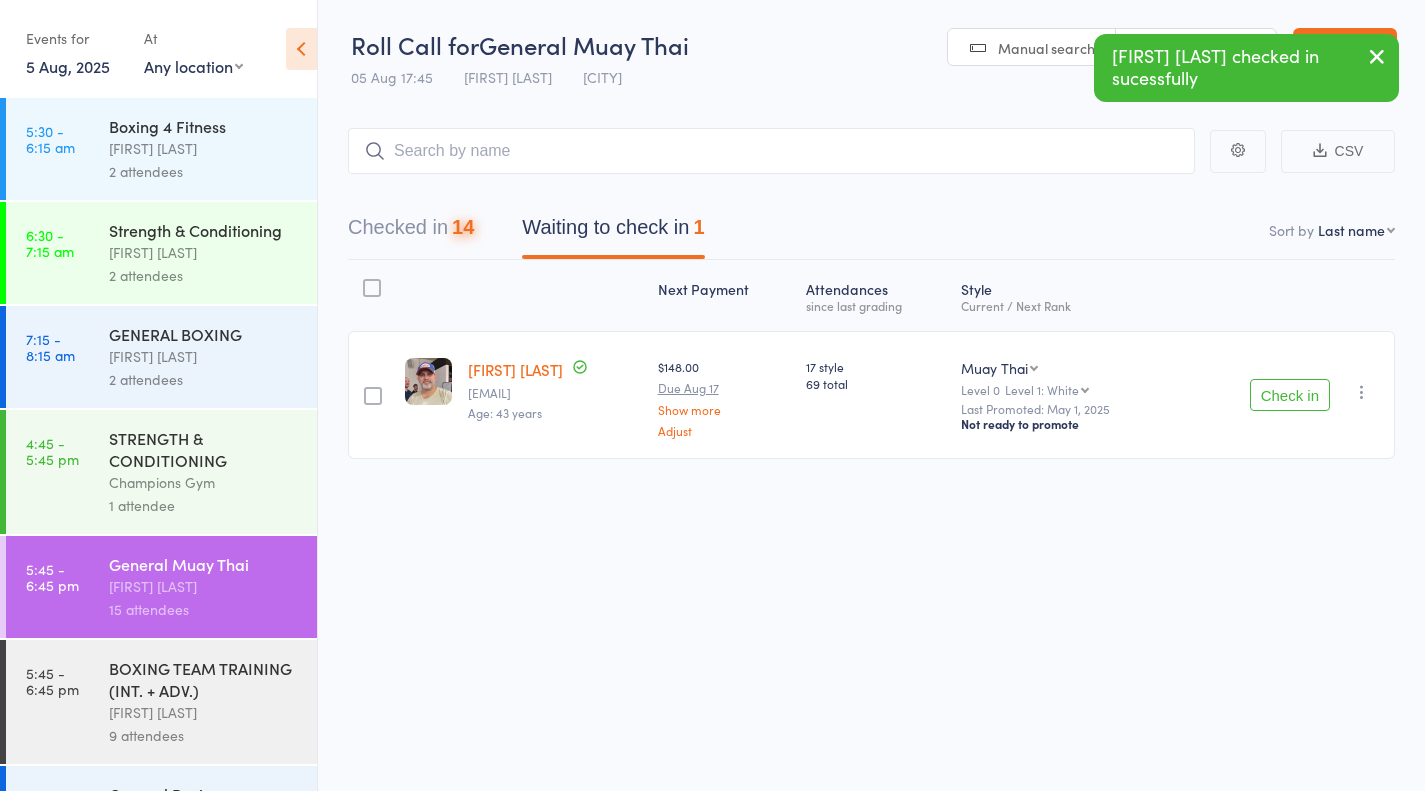 click on "Check in" at bounding box center (1290, 395) 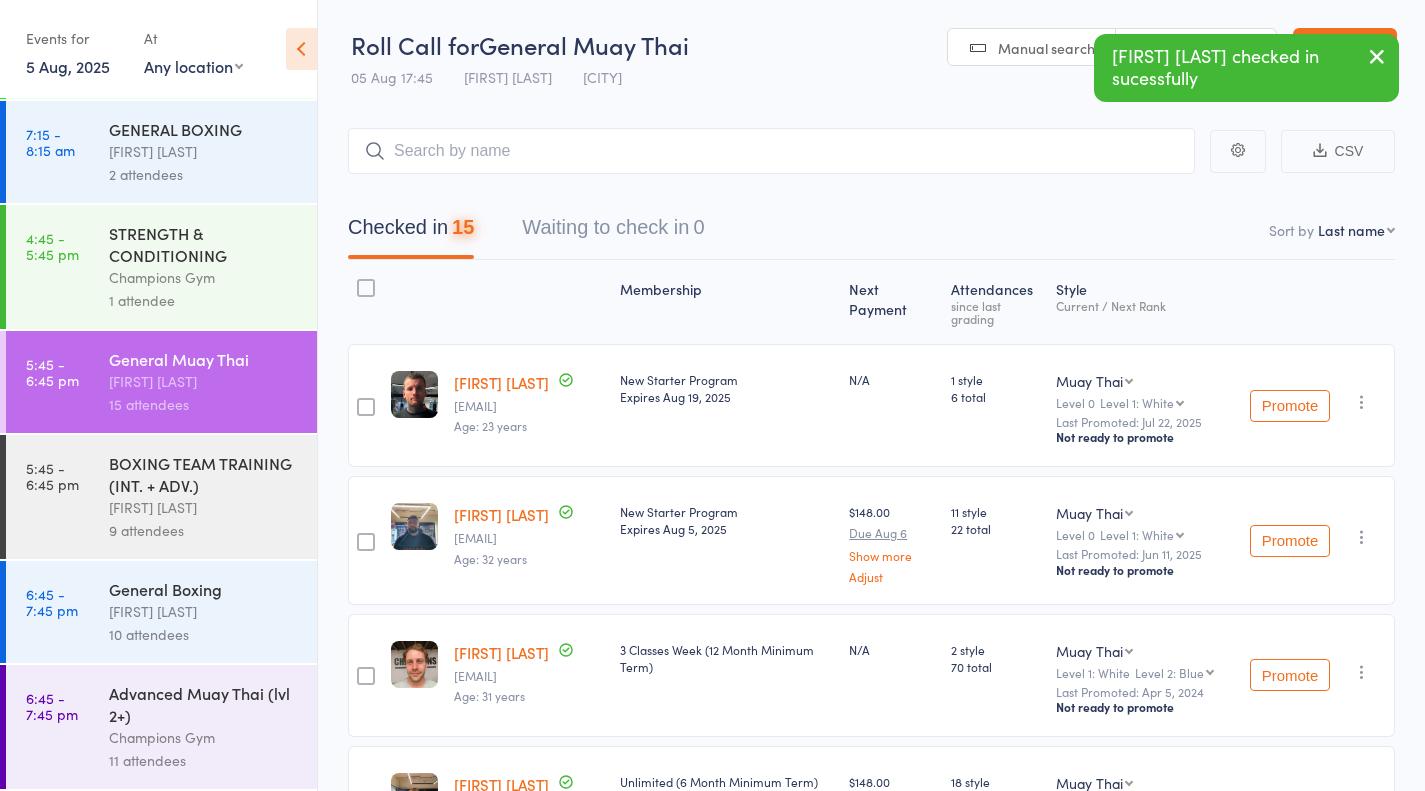 scroll, scrollTop: 198, scrollLeft: 0, axis: vertical 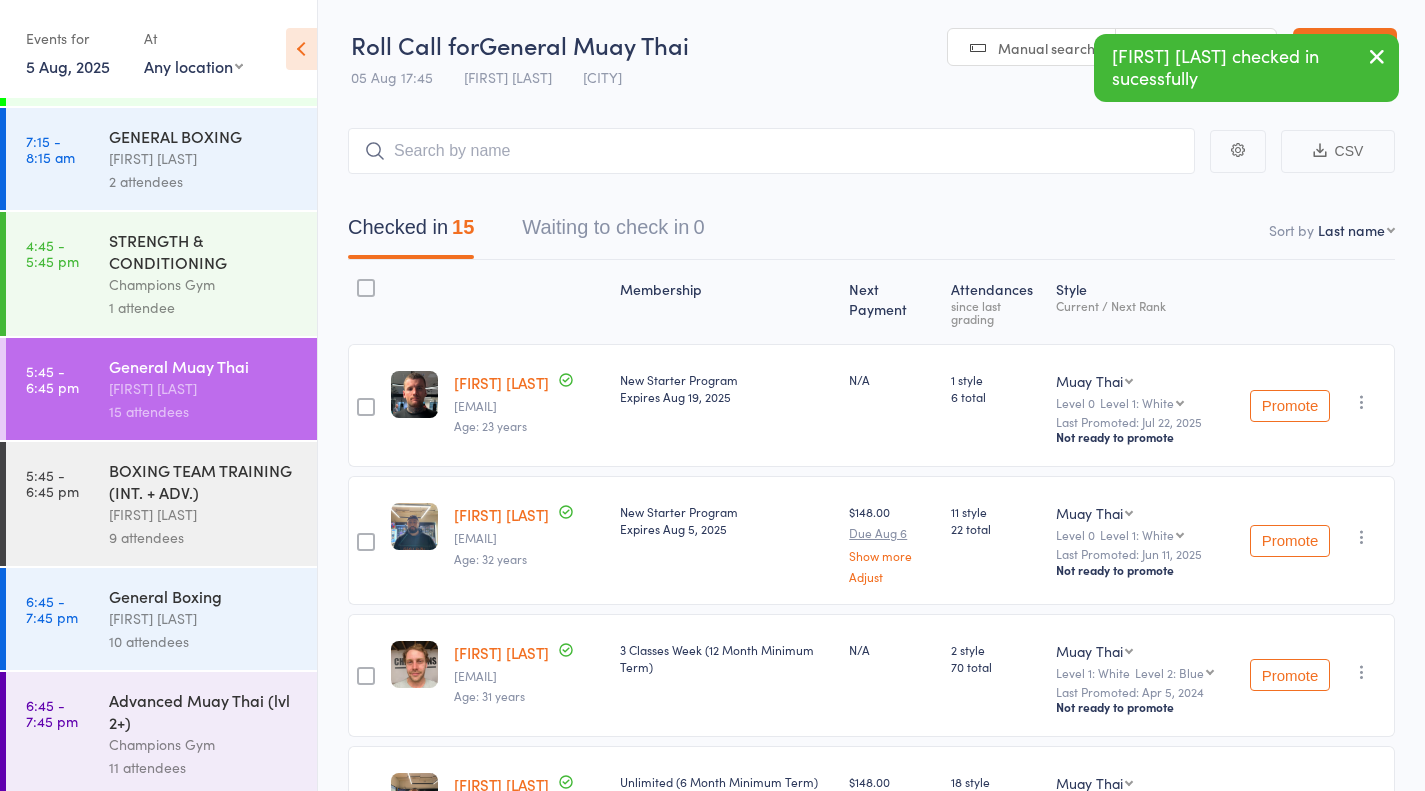 click on "11 attendees" at bounding box center [204, 767] 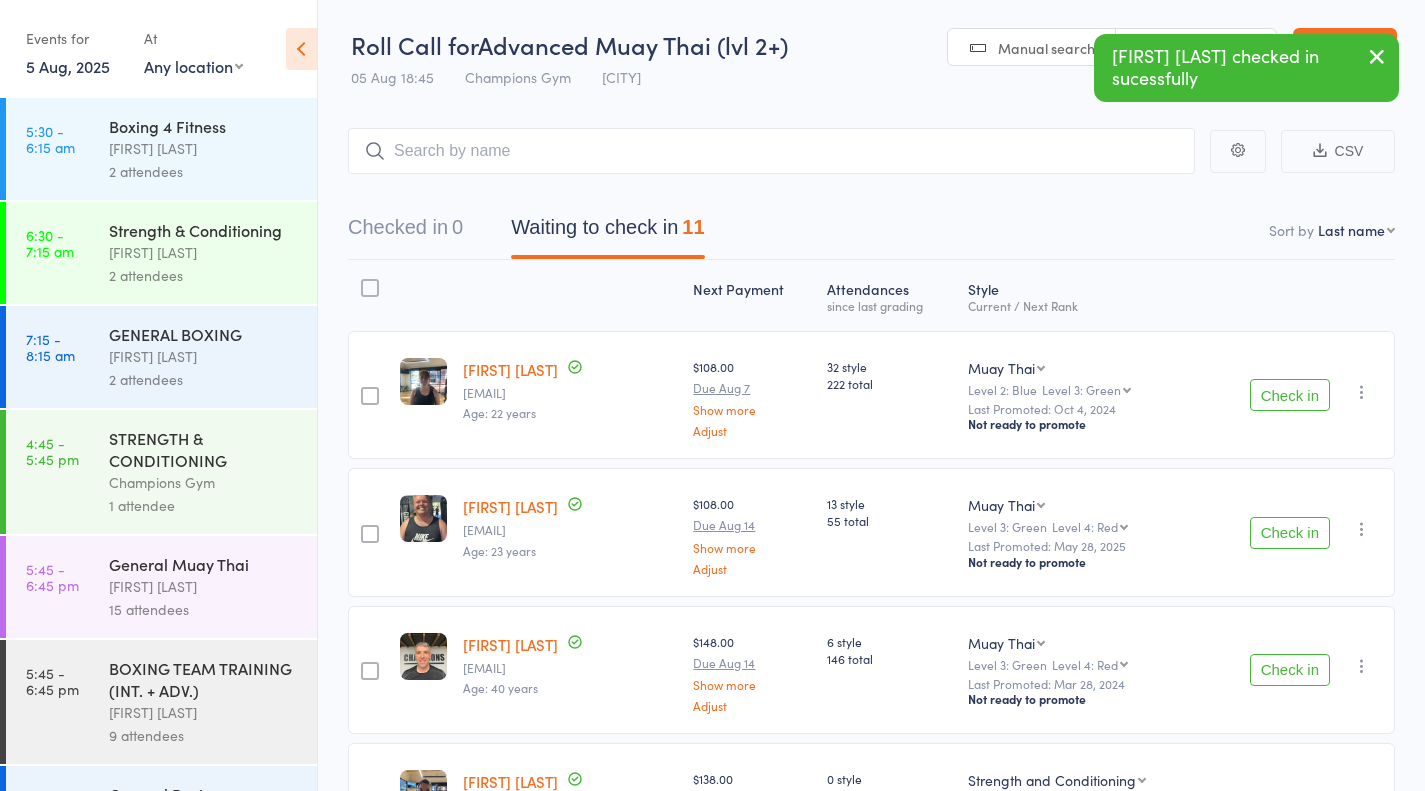 click on "Check in" at bounding box center [1290, 395] 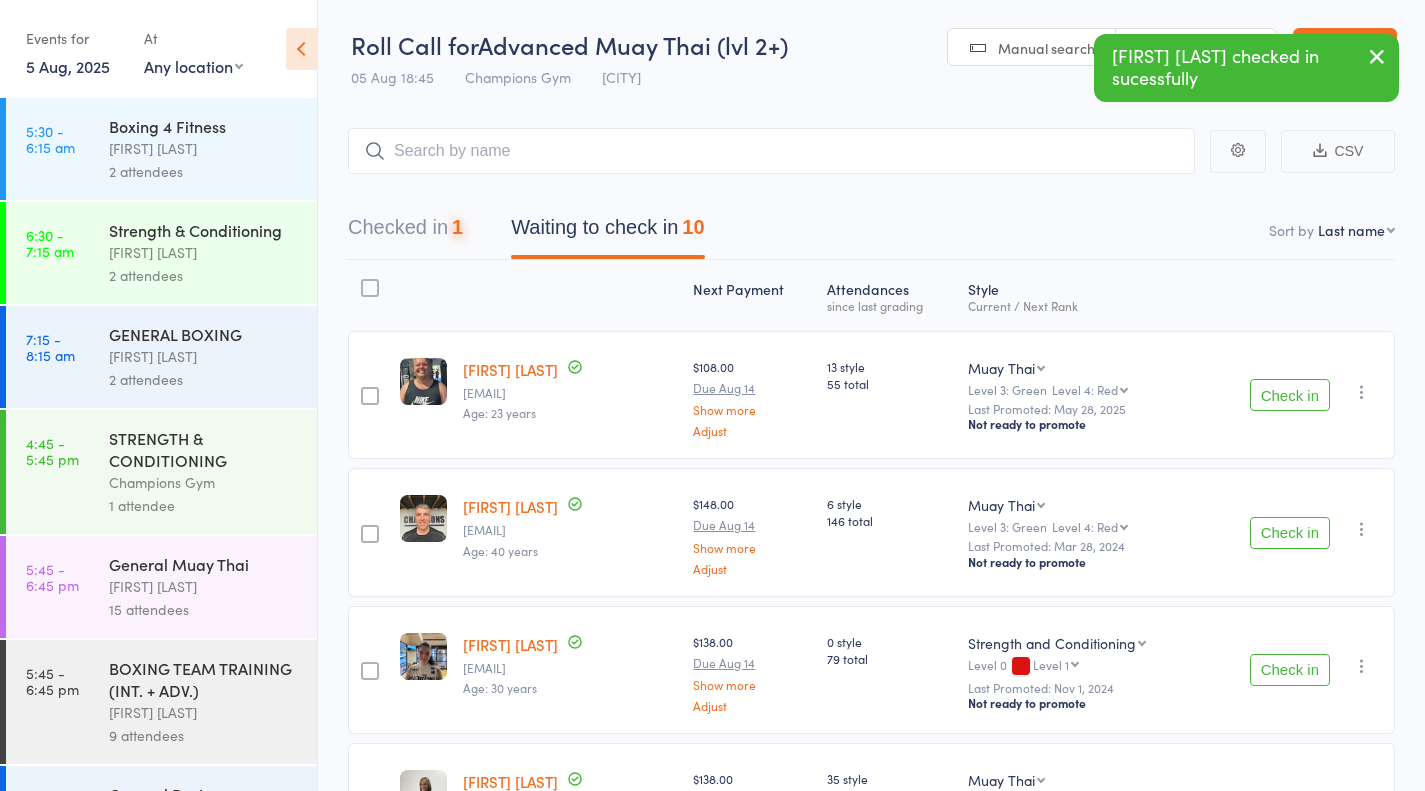 click on "Check in" at bounding box center (1290, 395) 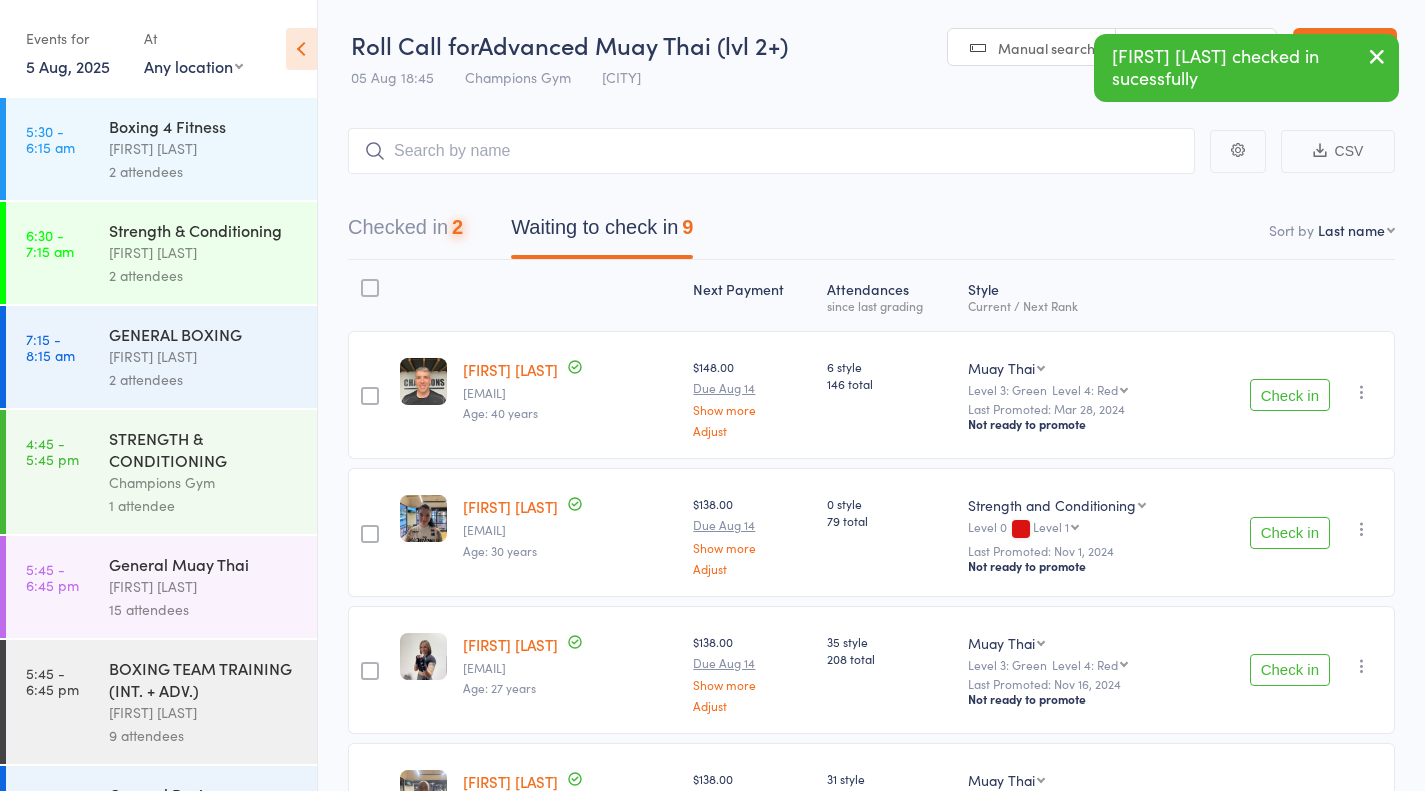 click on "Check in" at bounding box center [1290, 395] 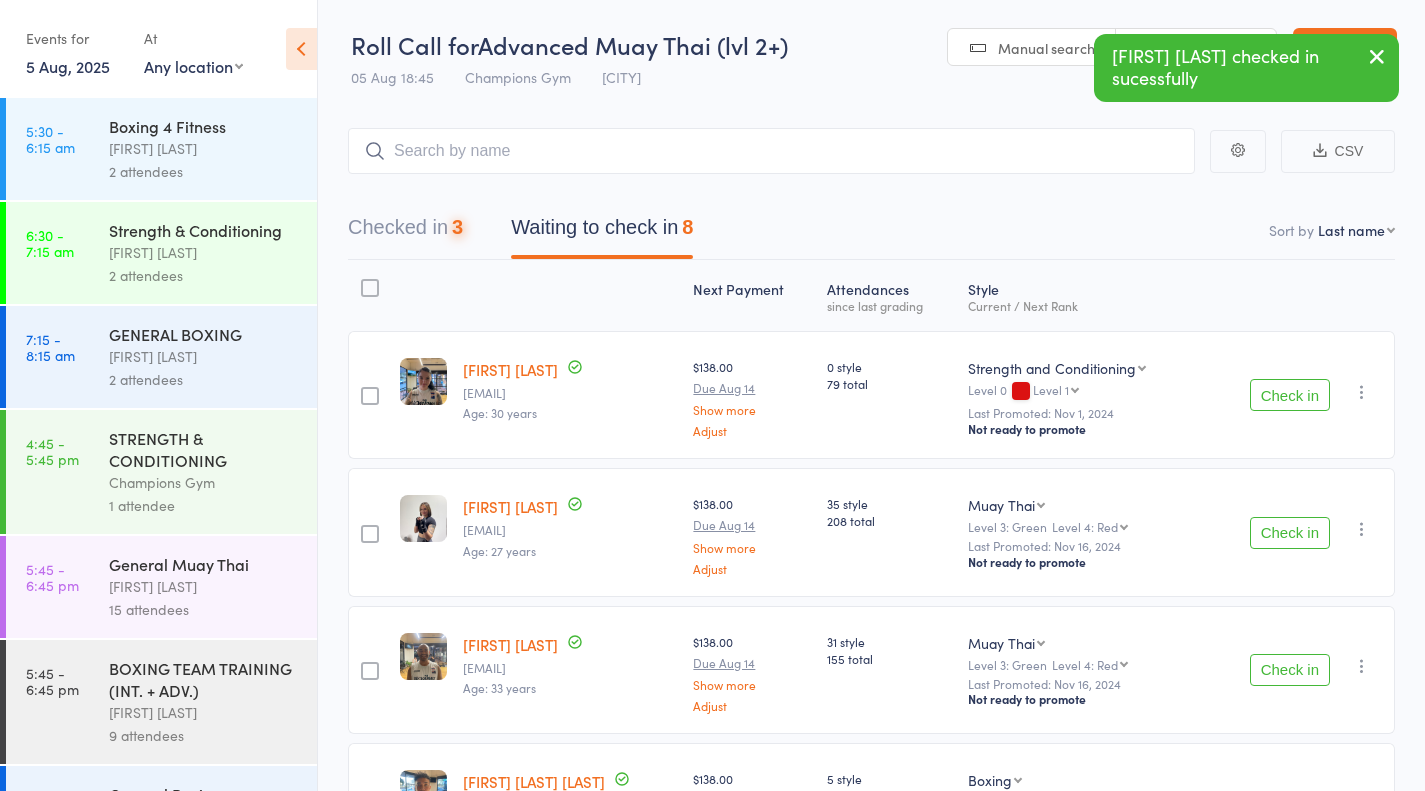 click on "Check in" at bounding box center (1290, 395) 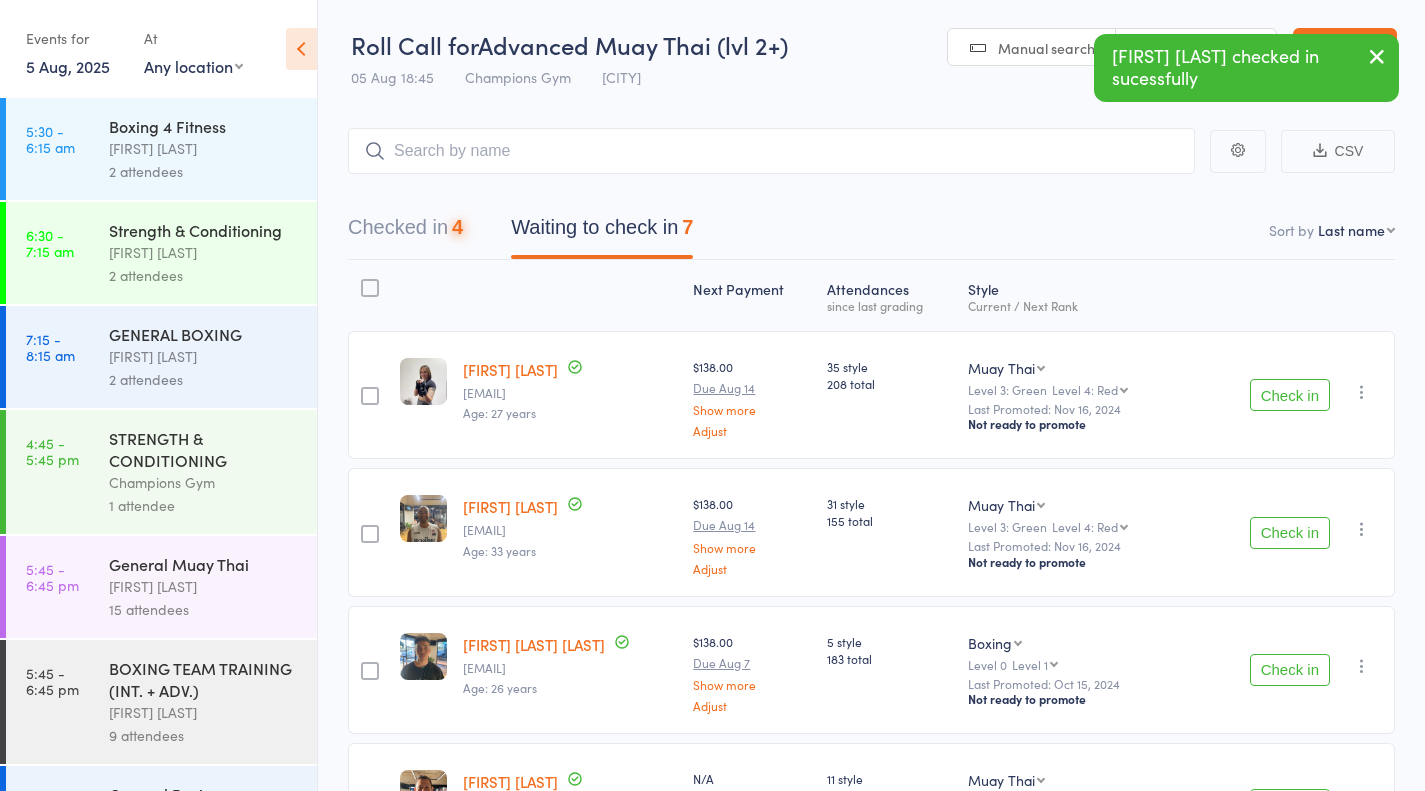 click on "Check in" at bounding box center [1290, 395] 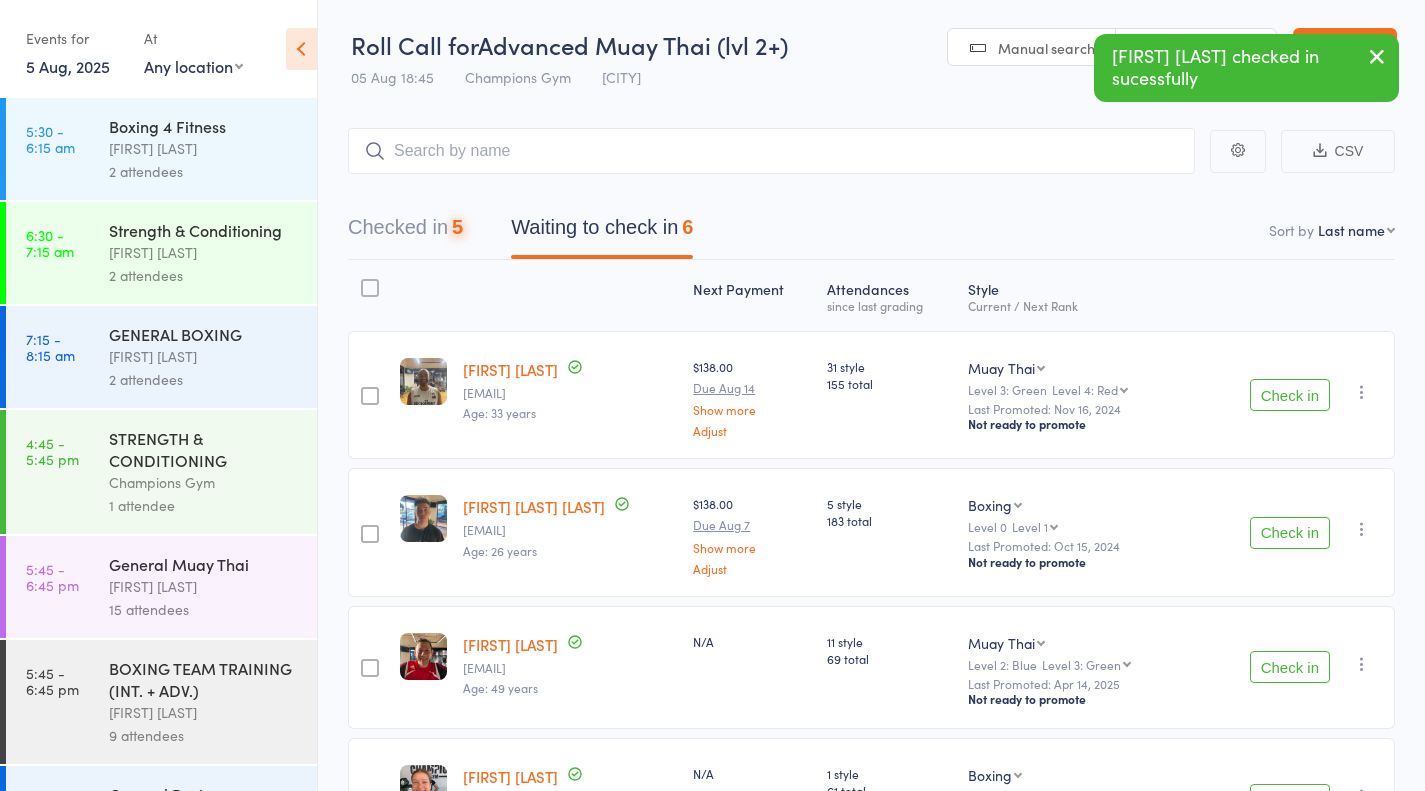 click on "Check in" at bounding box center (1290, 395) 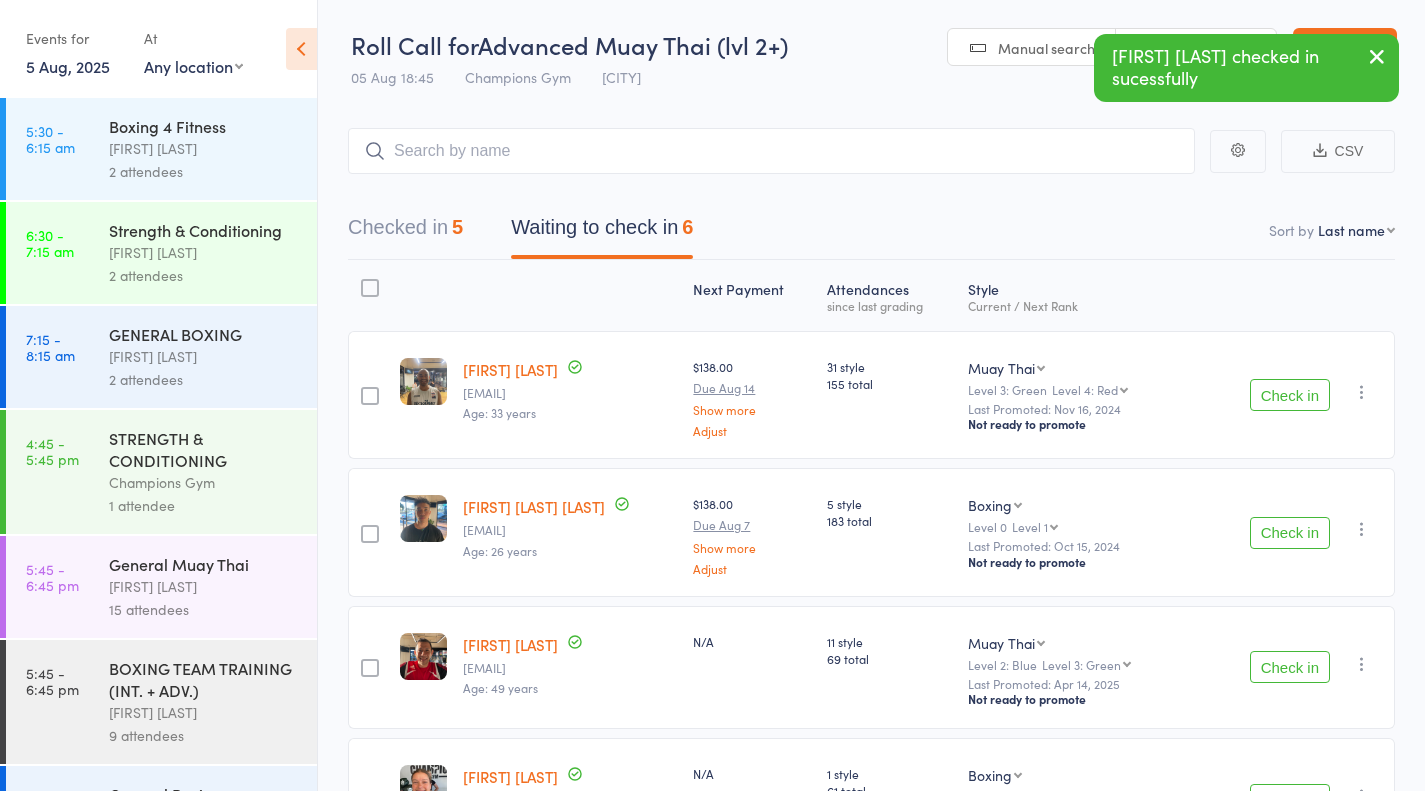 click on "Check in" at bounding box center [1290, 533] 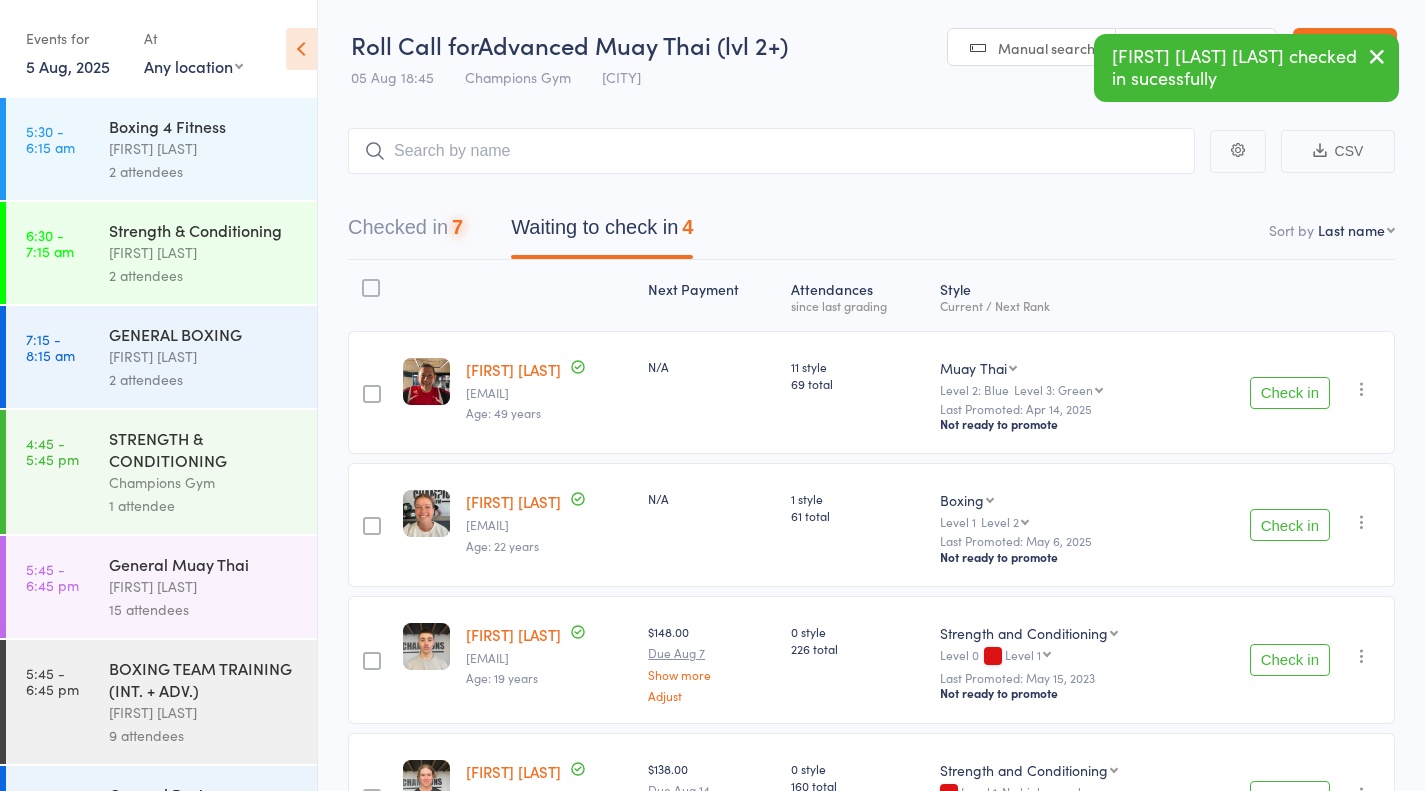 click on "Check in" at bounding box center [1290, 393] 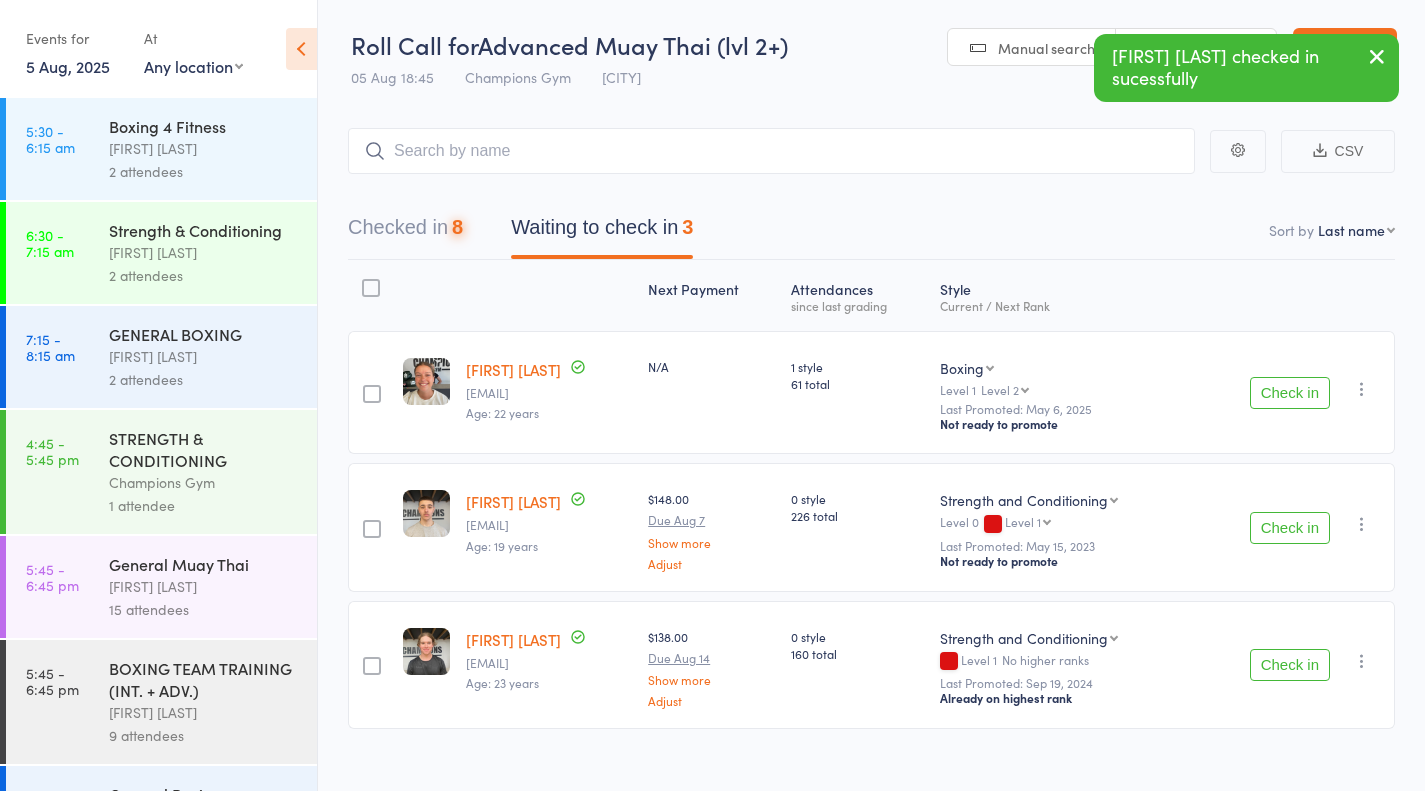 click on "Check in" at bounding box center (1290, 393) 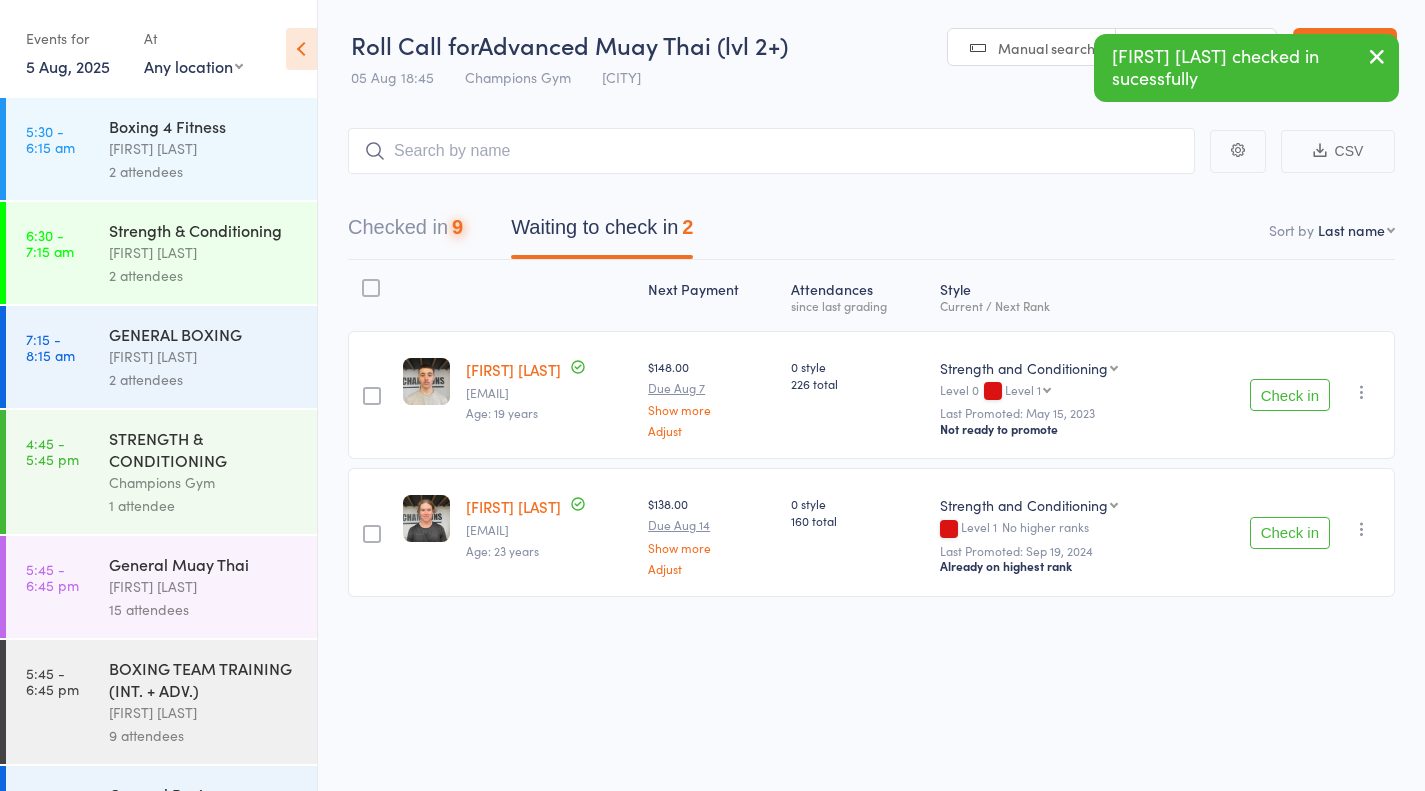 click on "Check in" at bounding box center (1290, 395) 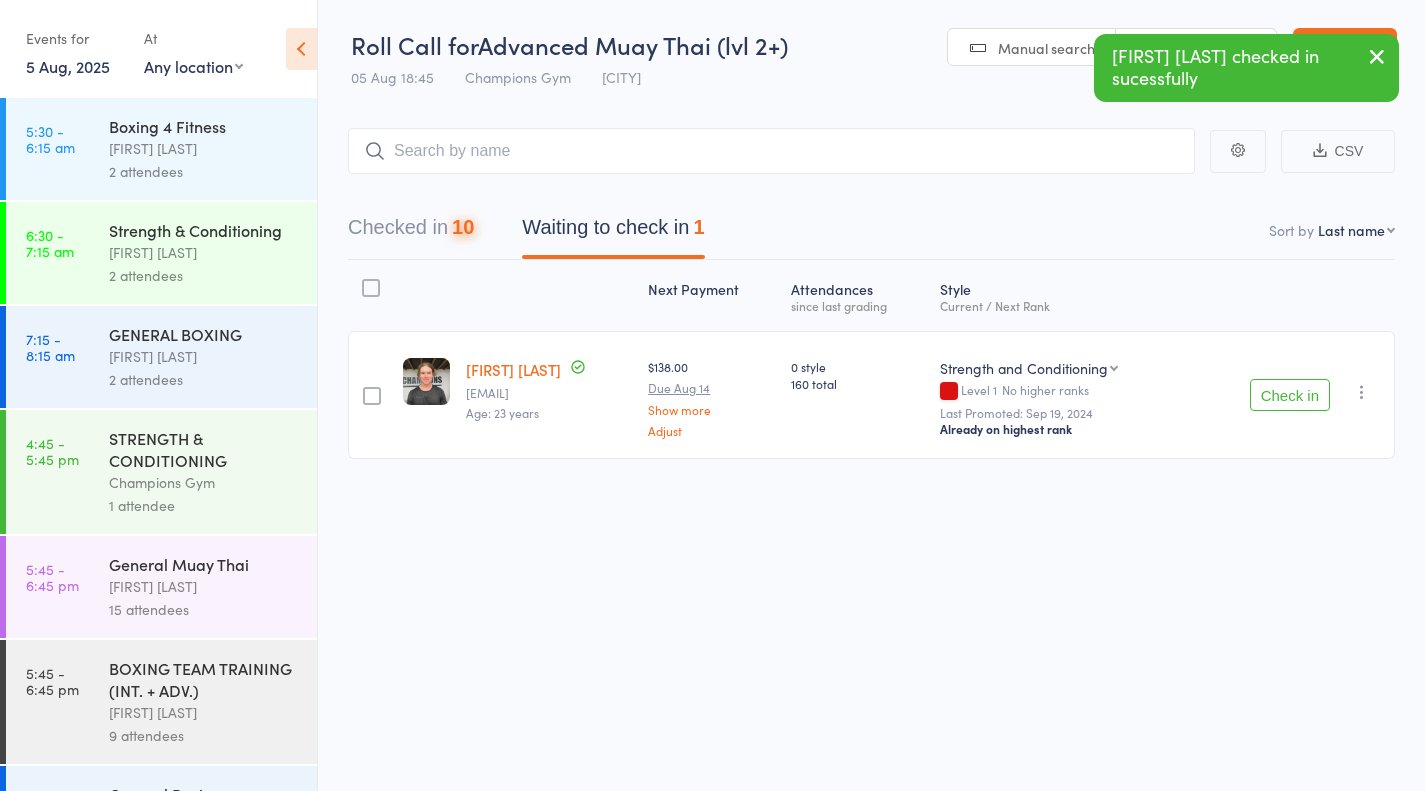 click on "Check in" at bounding box center (1290, 395) 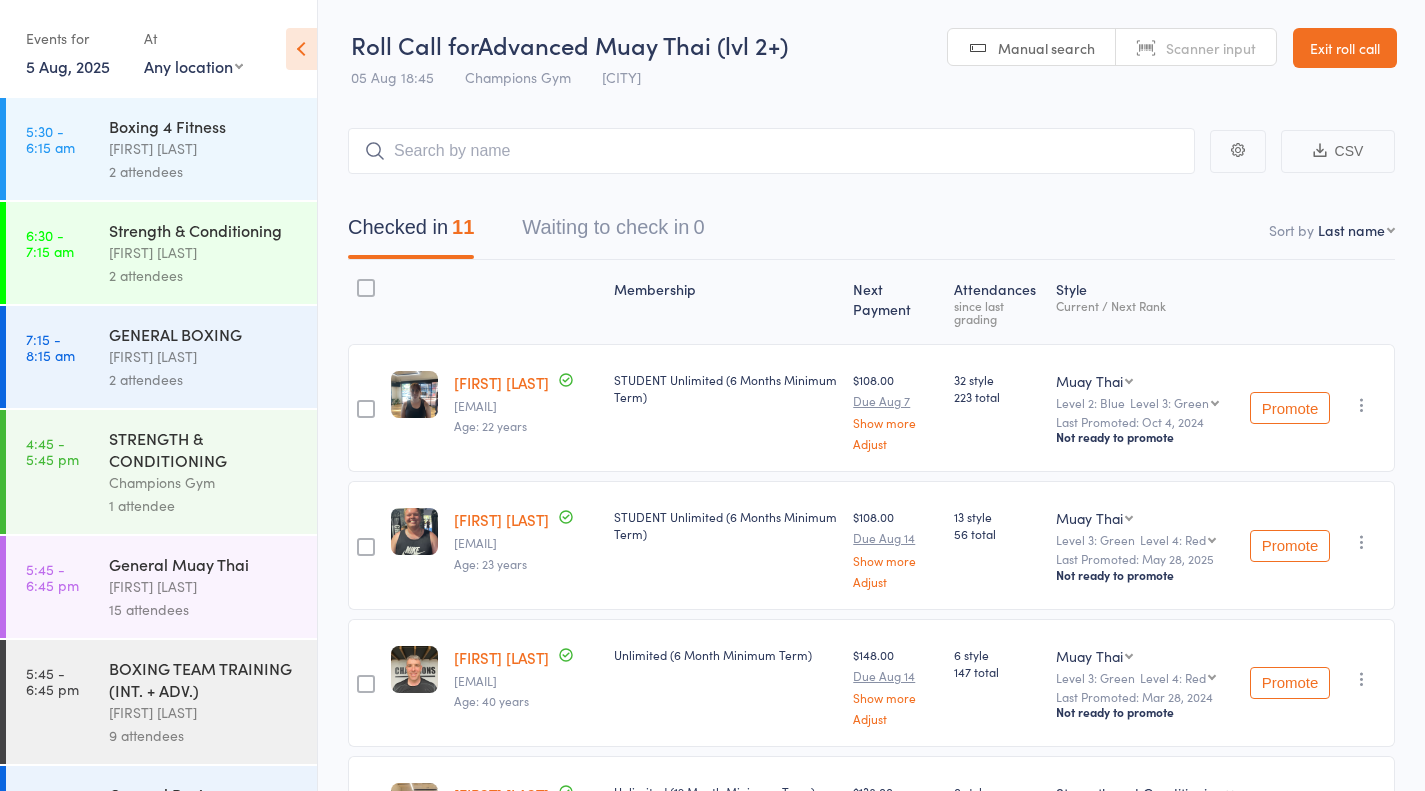 click on "2 attendees" at bounding box center (204, 171) 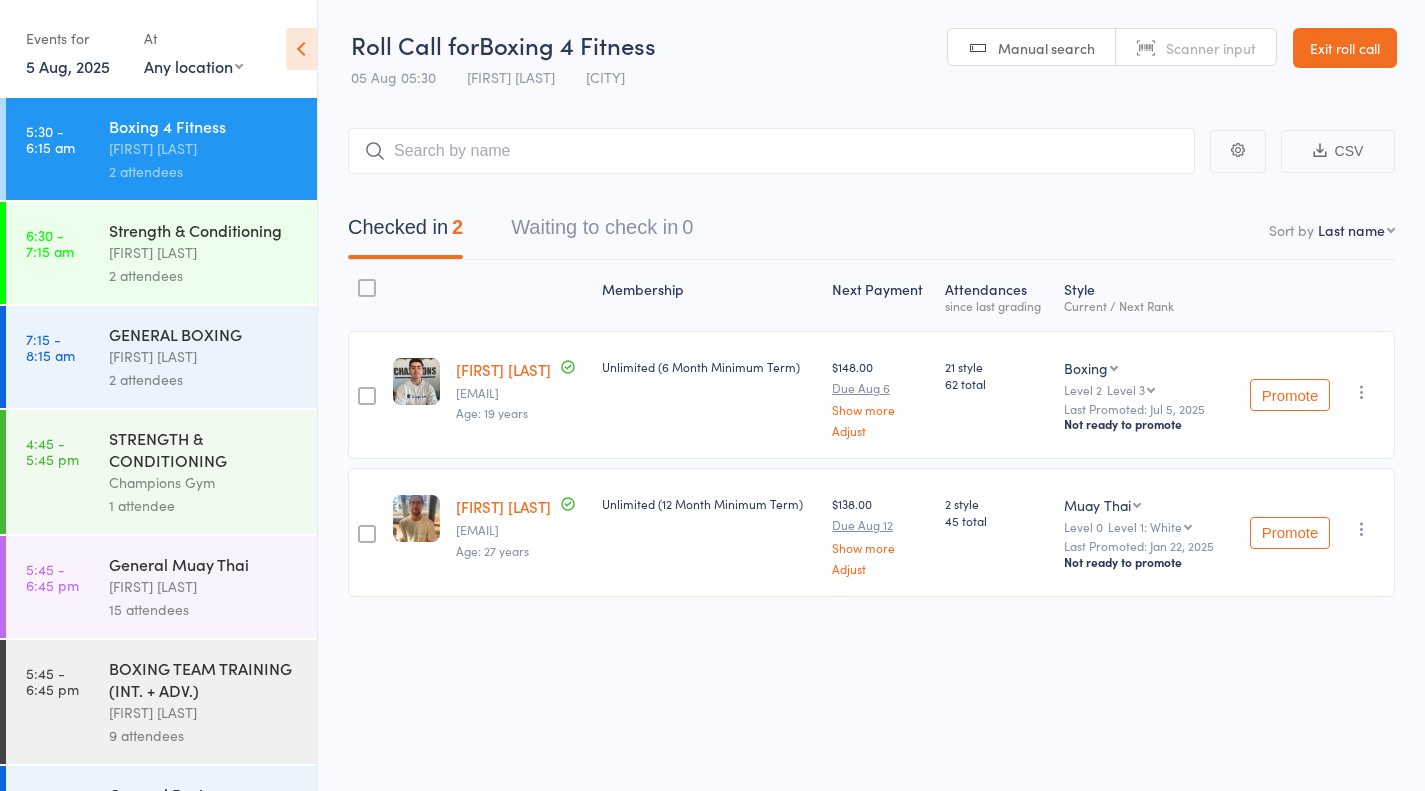 click on "6:30 - 7:15 am Strength & Conditioning Thomas Mitchell 2 attendees" at bounding box center [161, 253] 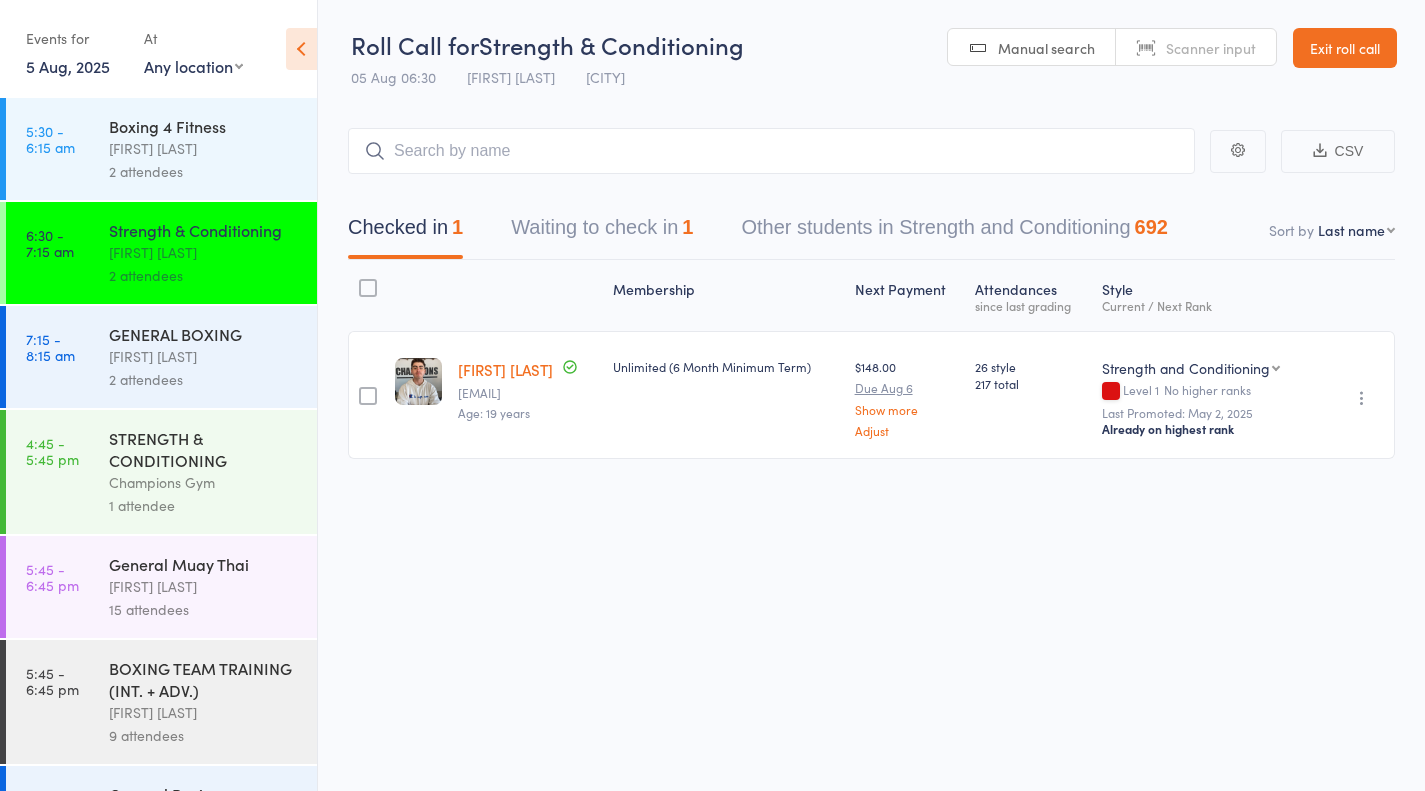 click on "7:15 - 8:15 am GENERAL BOXING Thomas Mitchell 2 attendees" at bounding box center (161, 357) 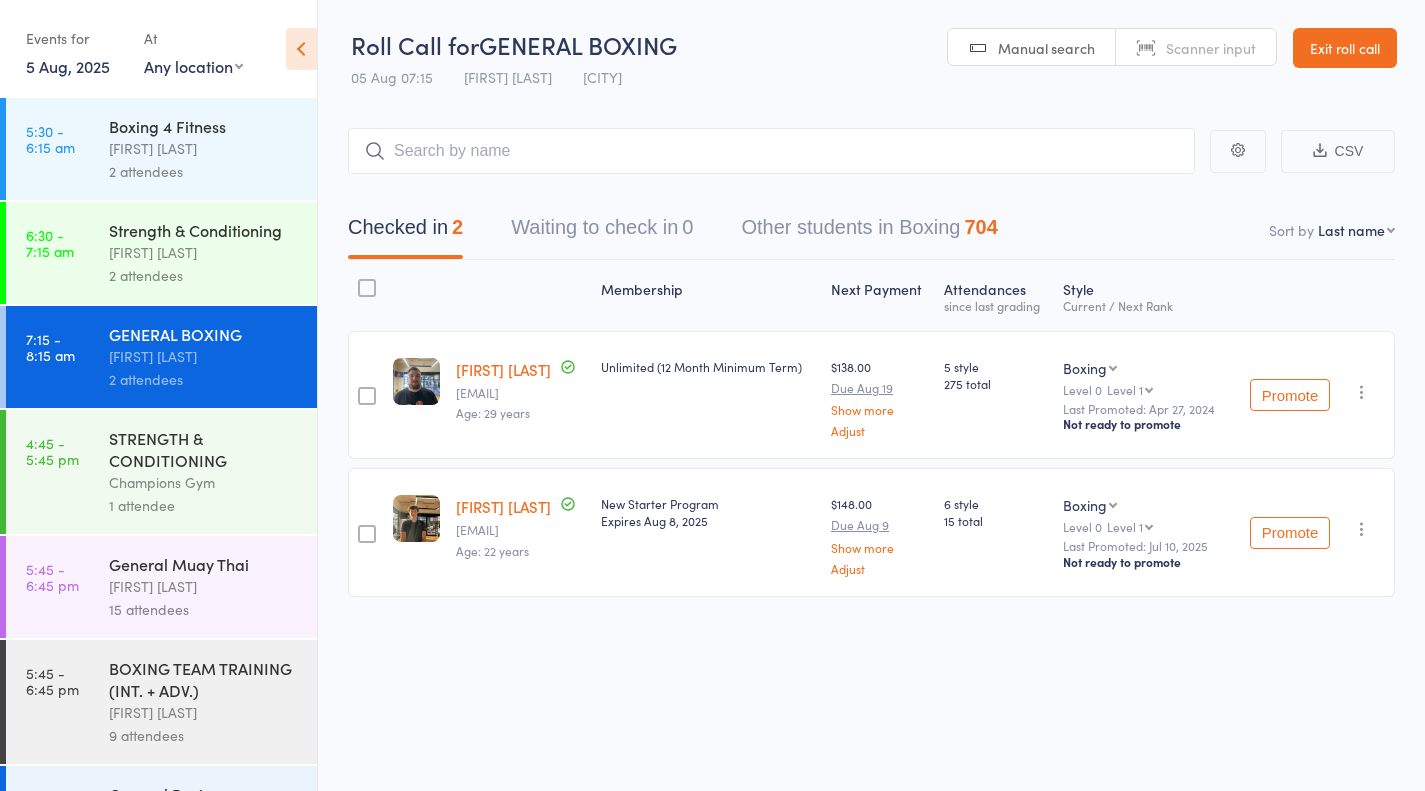 click on "Champions Gym" at bounding box center [204, 482] 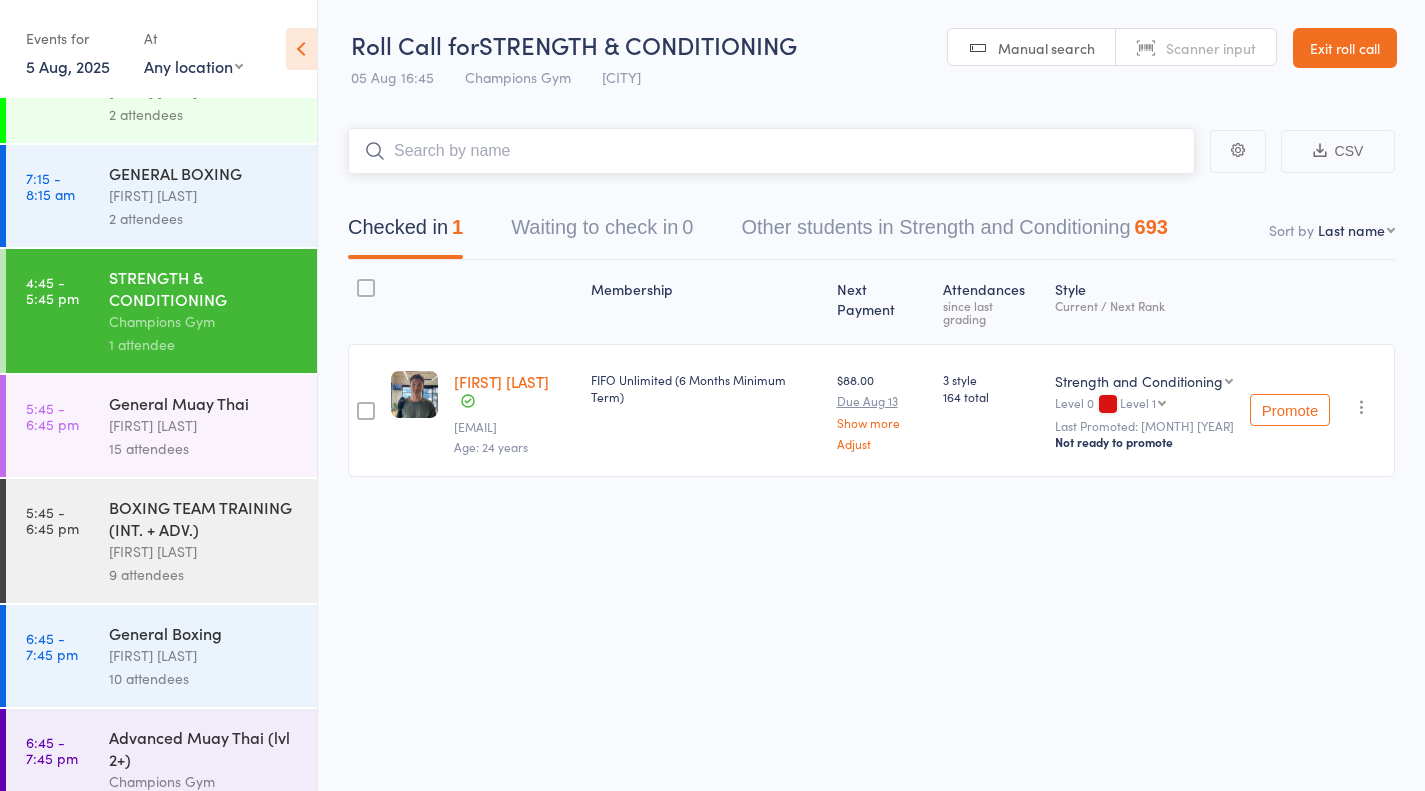 scroll, scrollTop: 210, scrollLeft: 0, axis: vertical 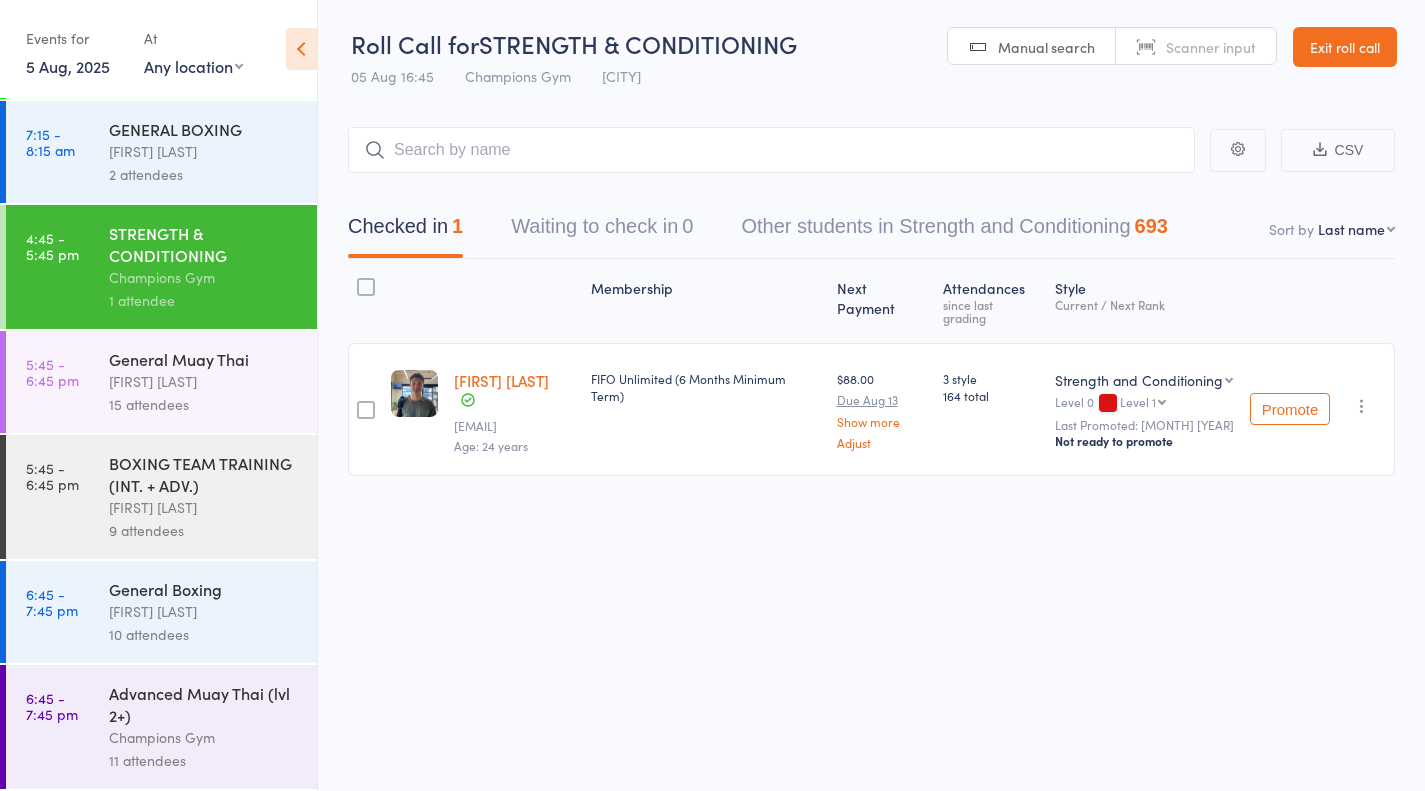 click on "Exit roll call" at bounding box center (1345, 47) 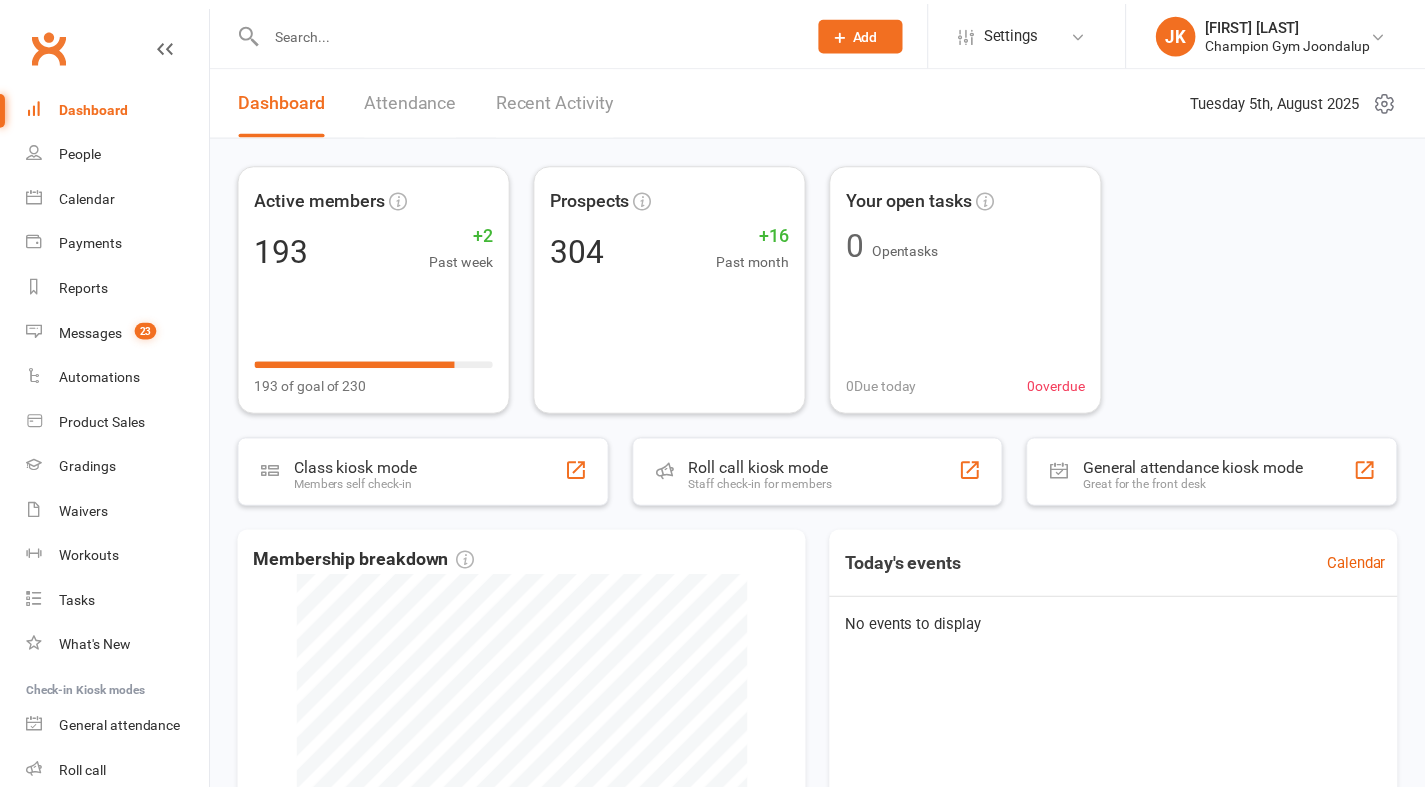 scroll, scrollTop: 0, scrollLeft: 0, axis: both 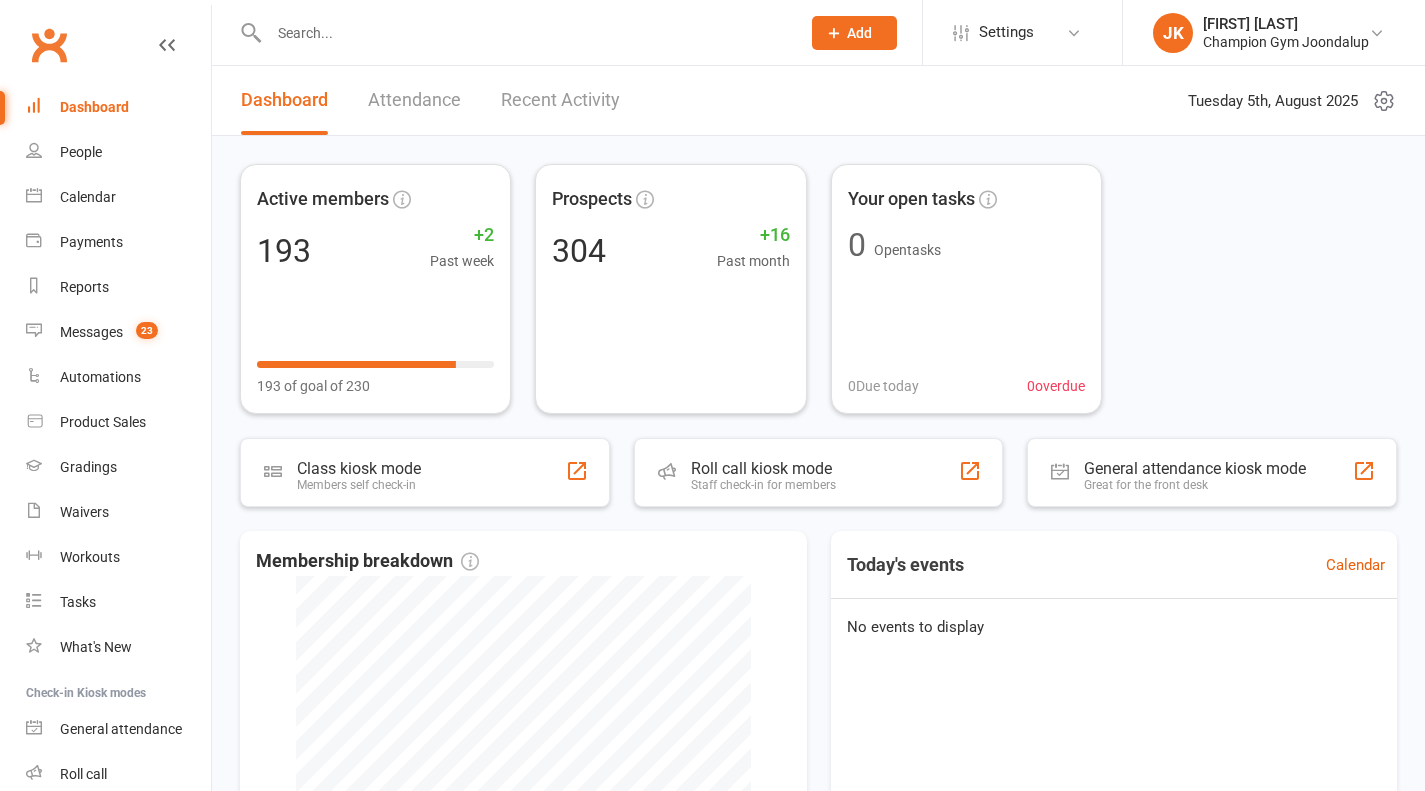 click at bounding box center [524, 33] 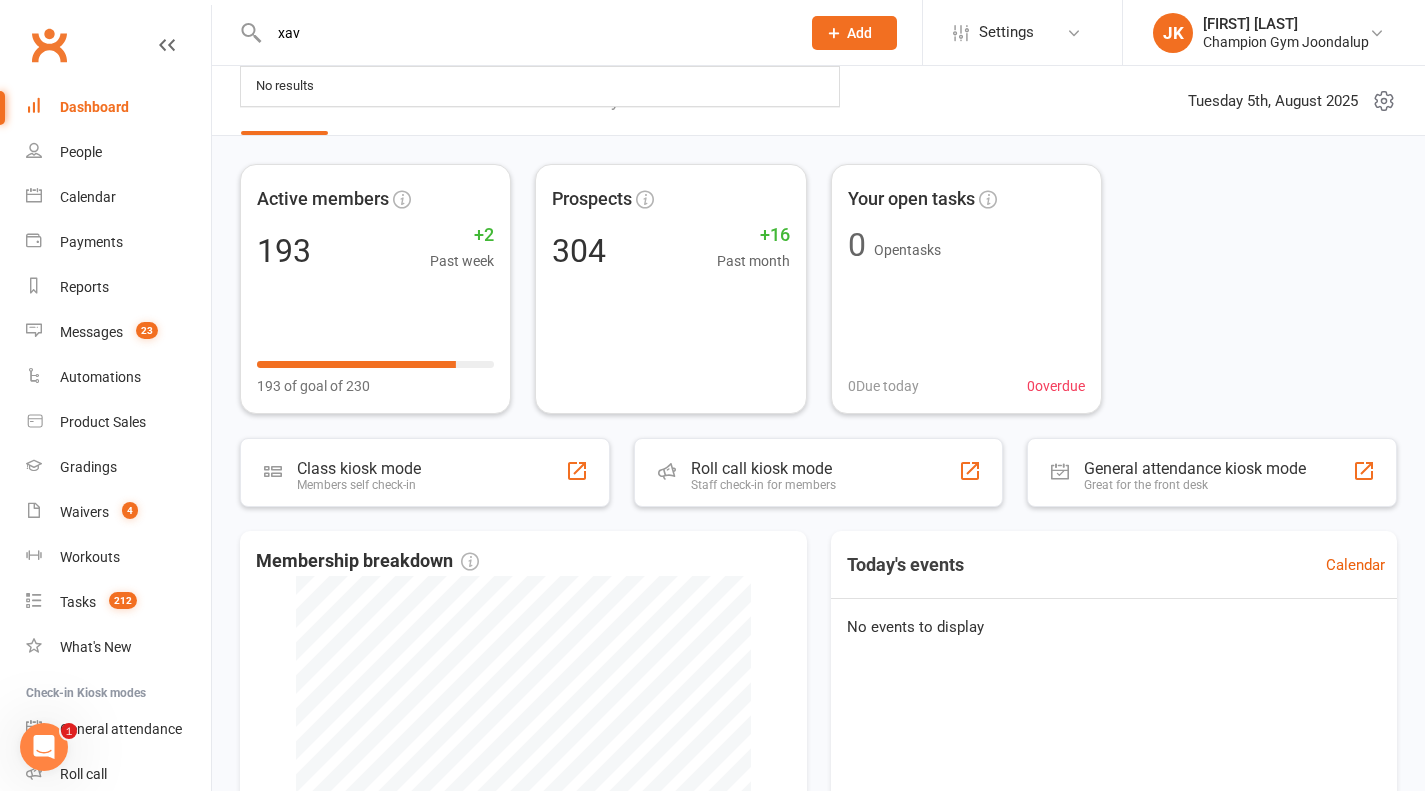 scroll, scrollTop: 0, scrollLeft: 0, axis: both 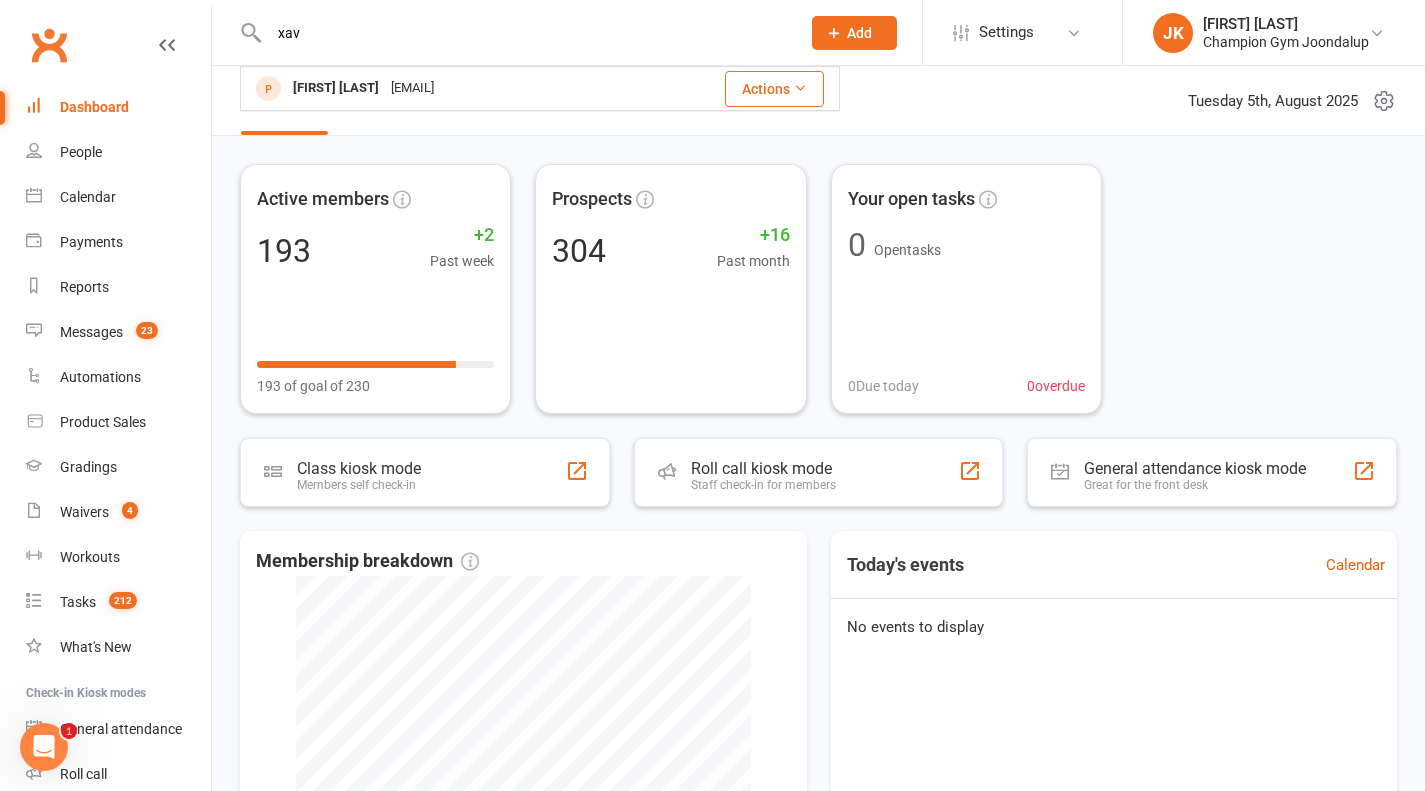 type on "xav" 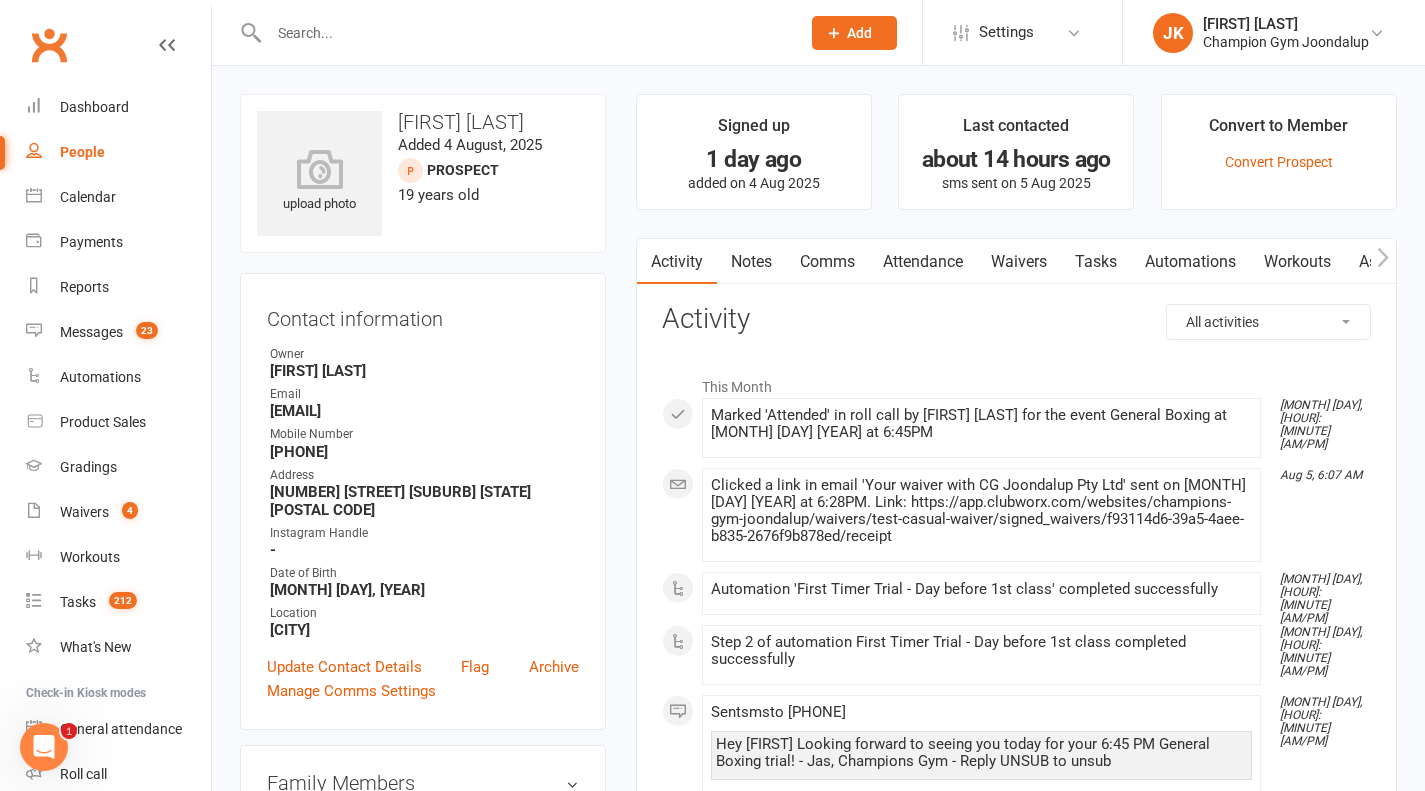 click at bounding box center [524, 33] 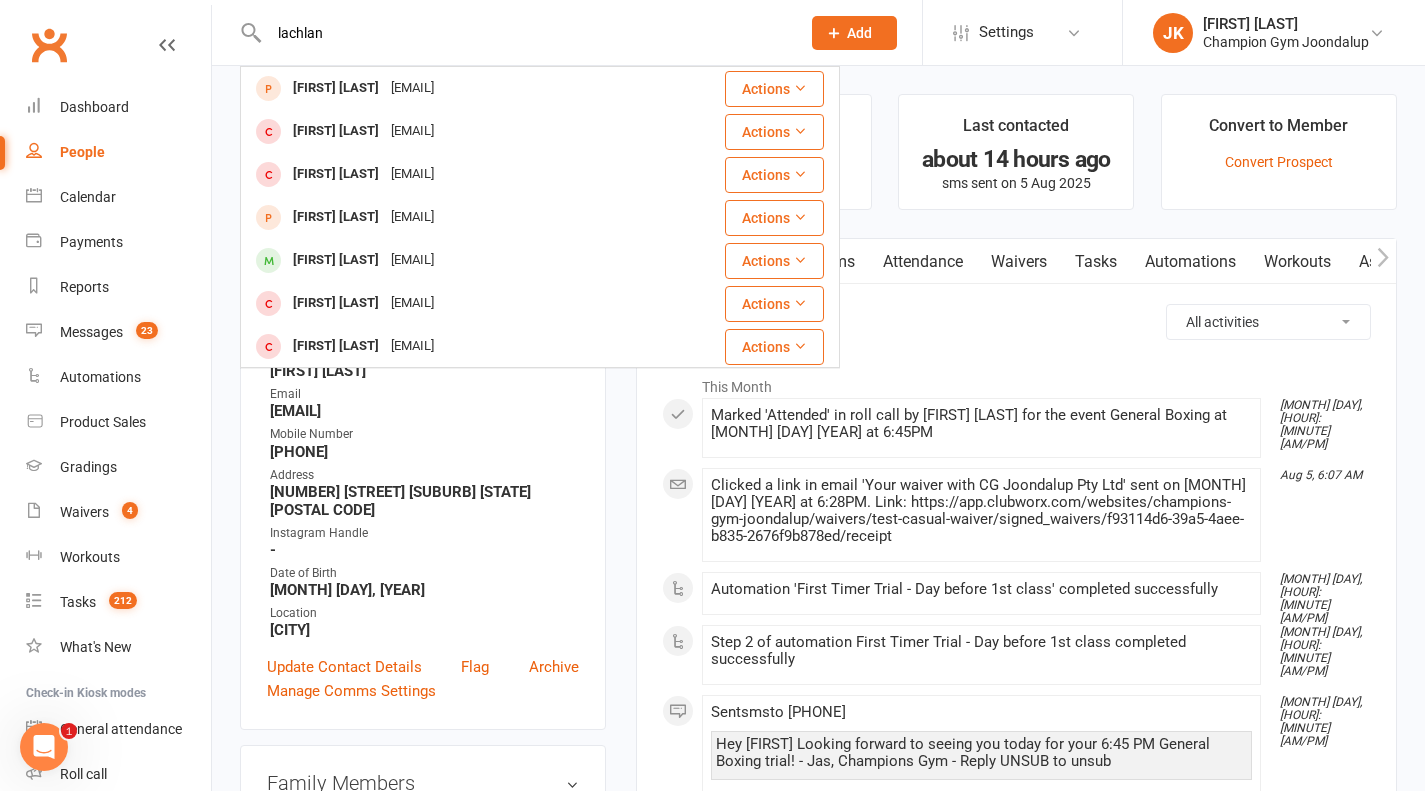type on "lachlan" 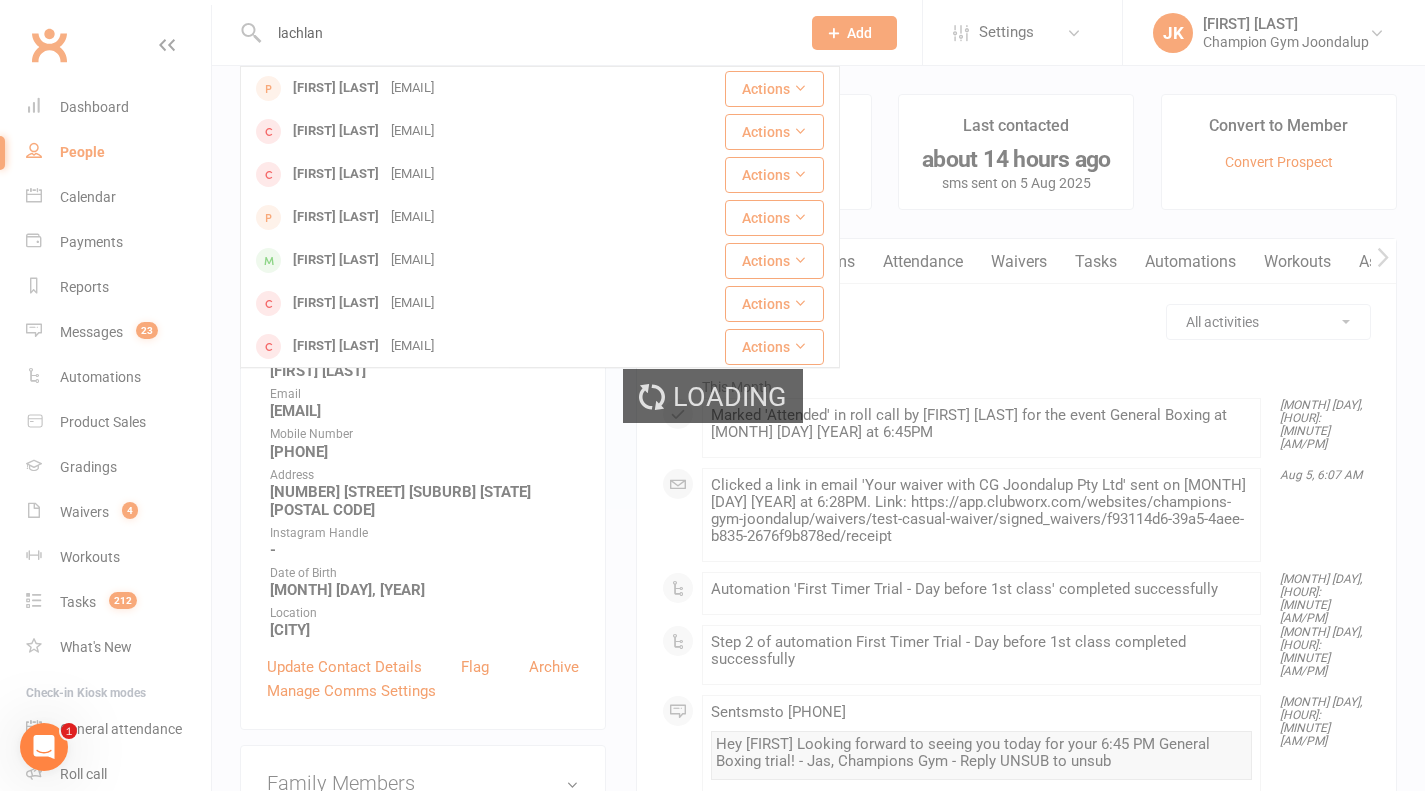 type 